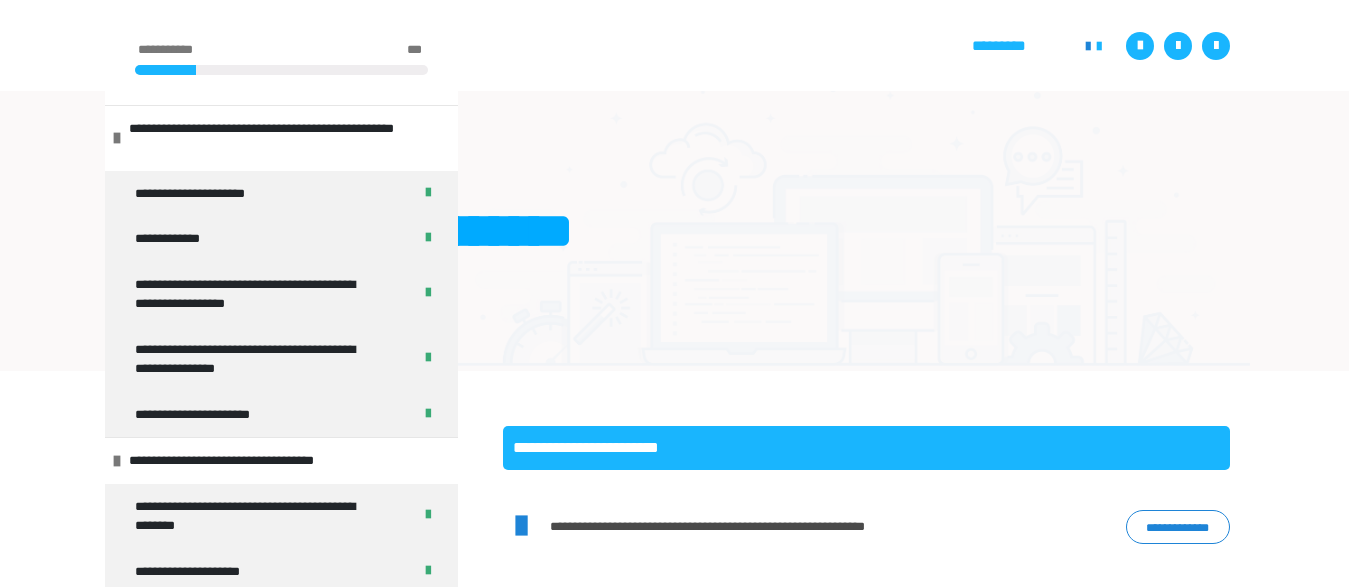 scroll, scrollTop: 361, scrollLeft: 0, axis: vertical 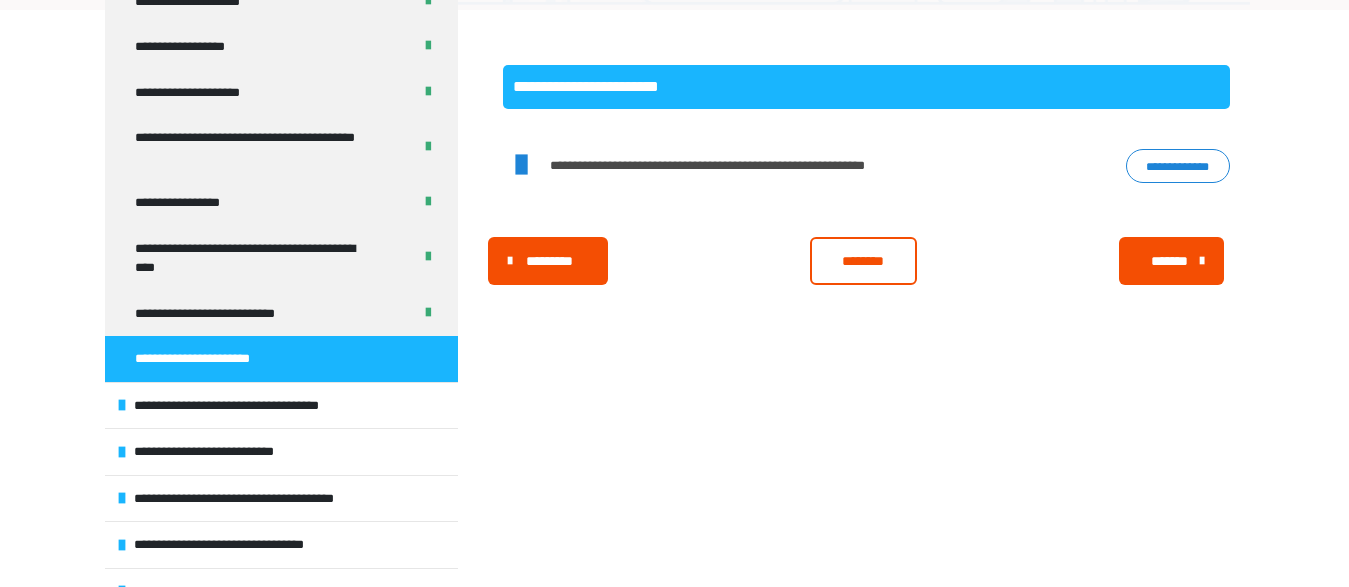 click on "********" at bounding box center (863, 261) 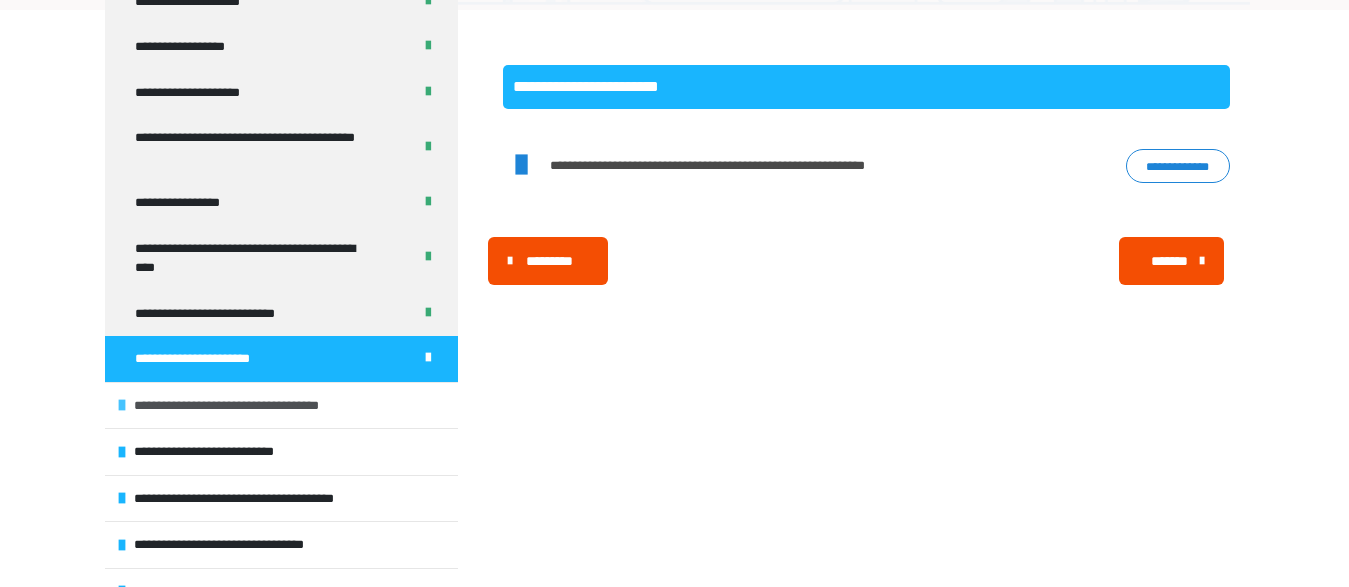 click at bounding box center (122, 405) 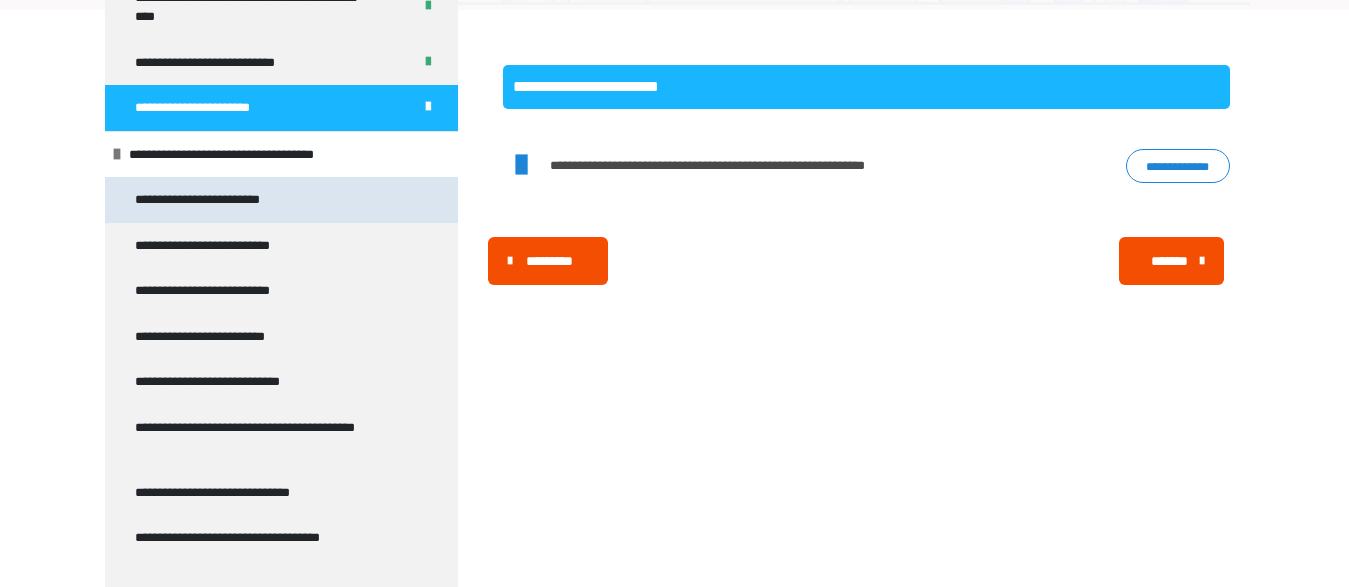 scroll, scrollTop: 858, scrollLeft: 0, axis: vertical 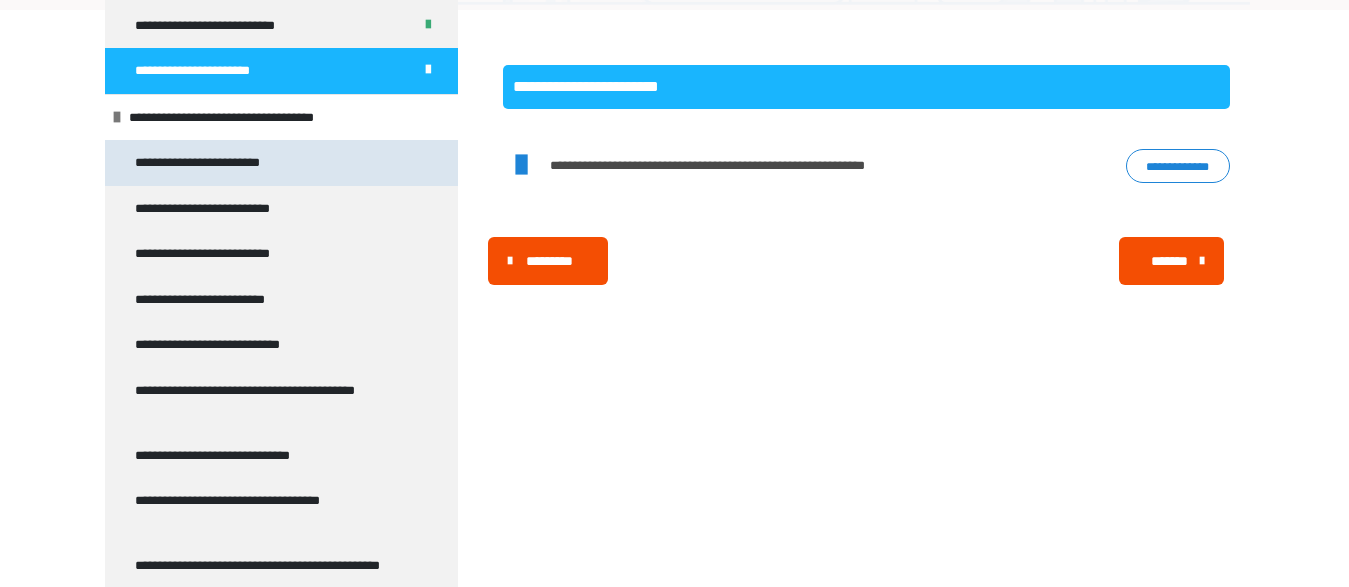 click on "**********" at bounding box center (217, 163) 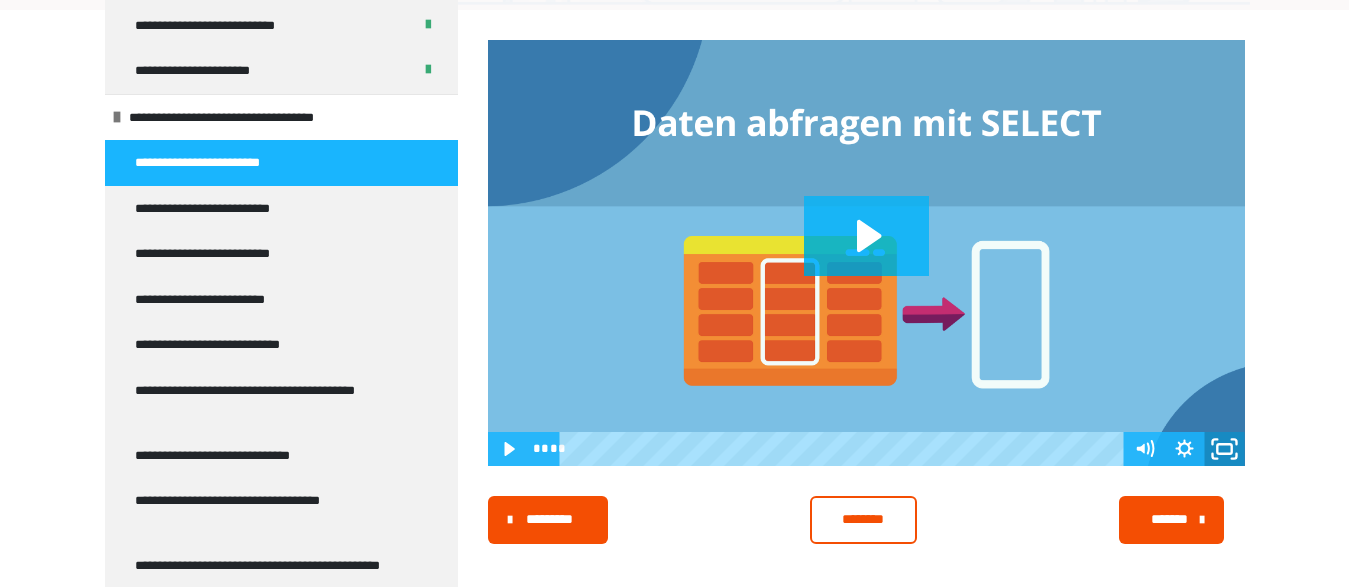 click 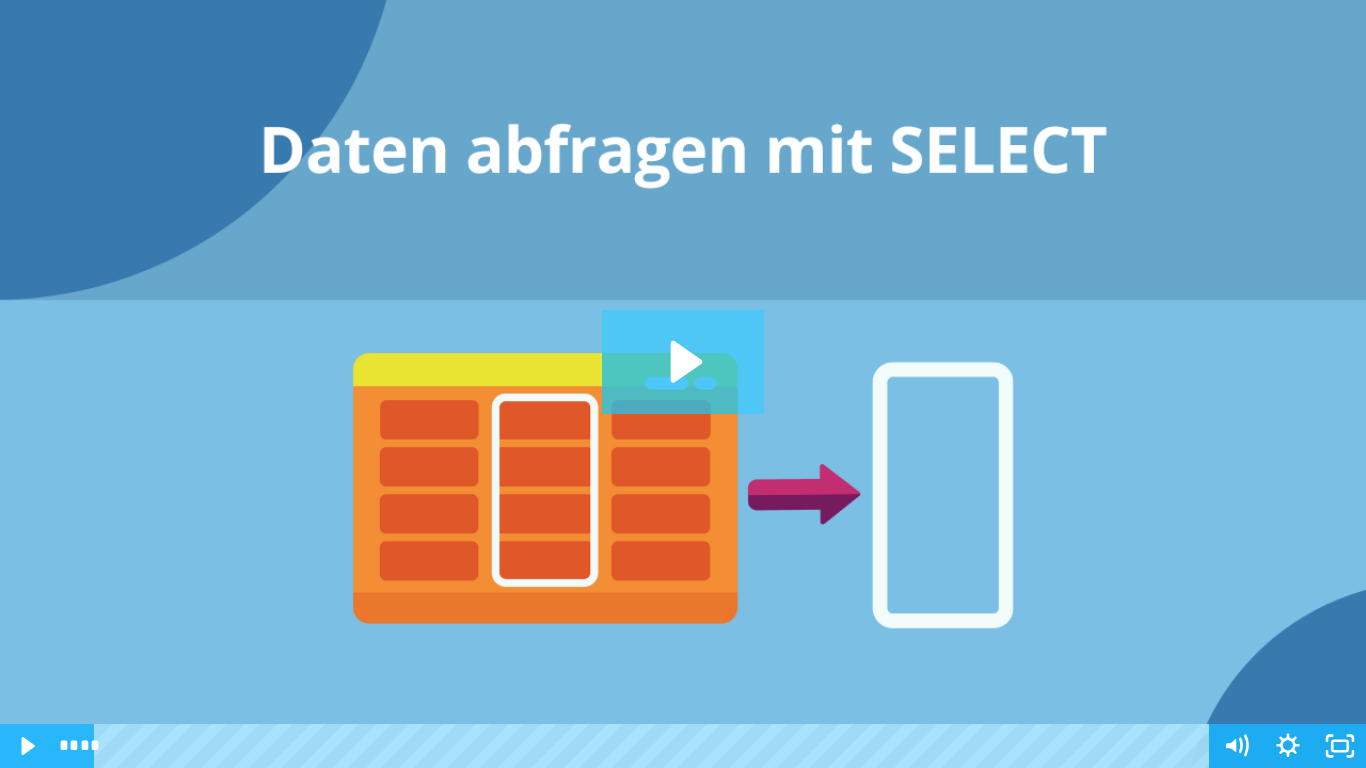 click 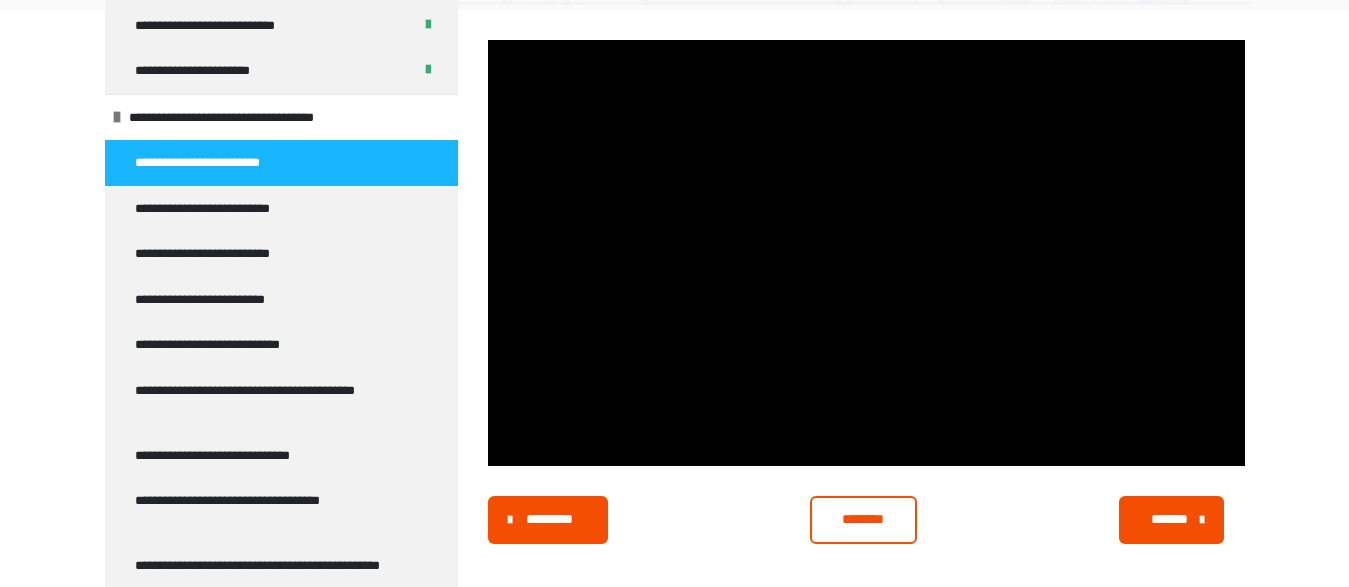 click on "********" at bounding box center [863, 519] 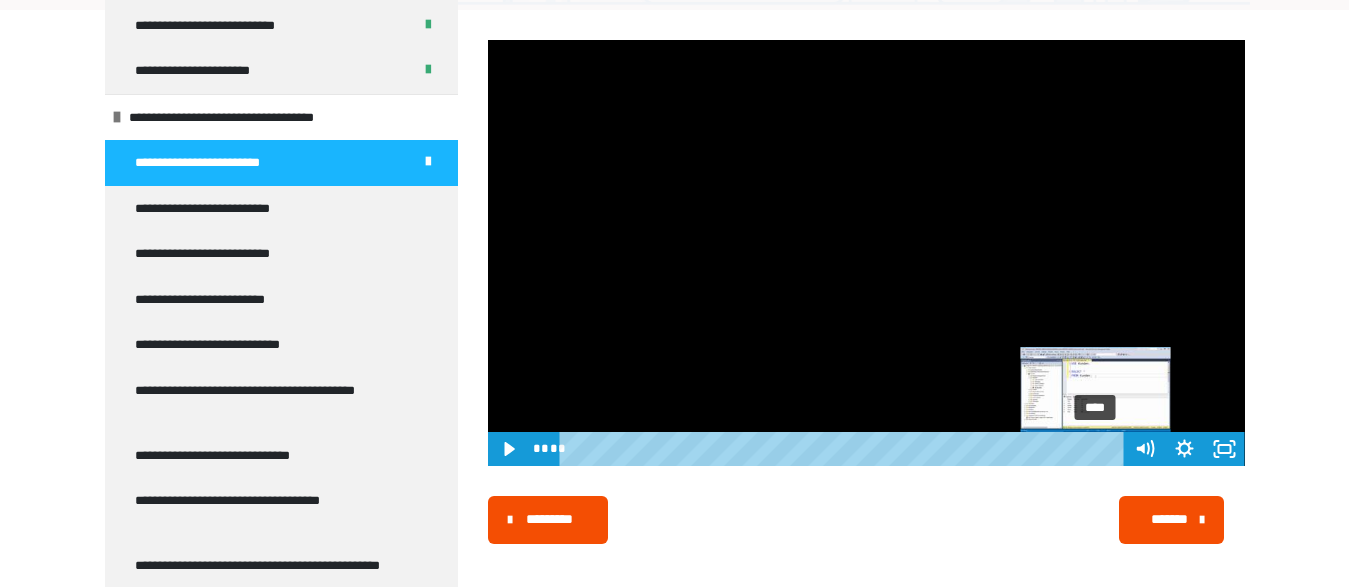 click on "****" at bounding box center [844, 449] 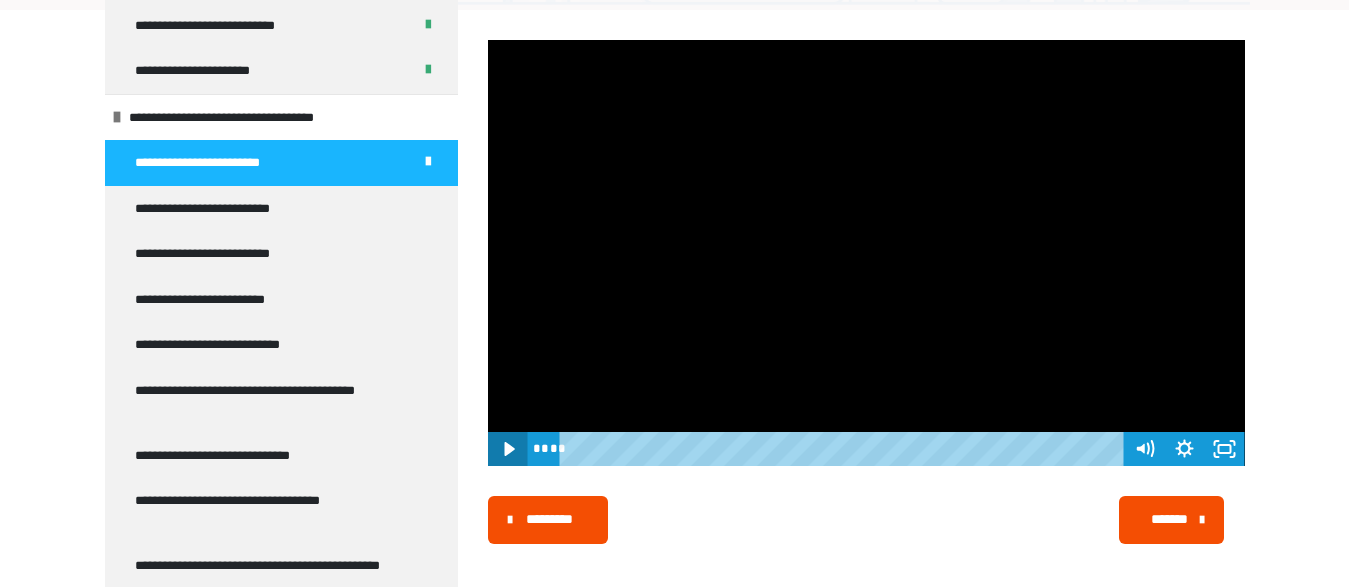 click 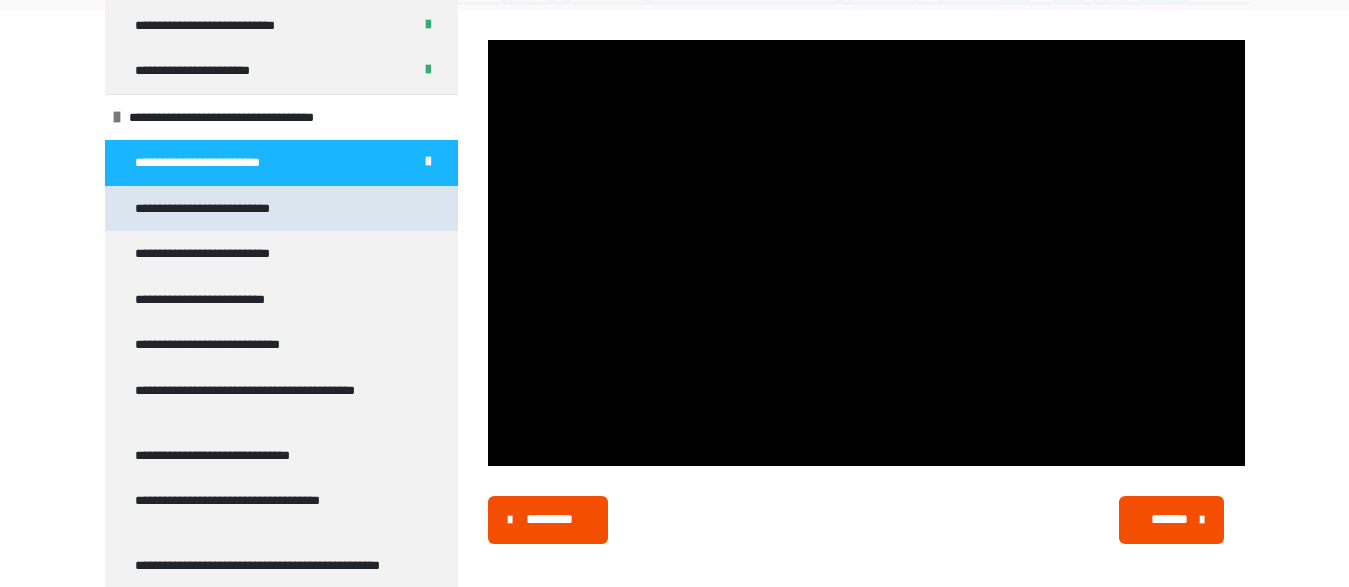 click on "**********" at bounding box center (217, 209) 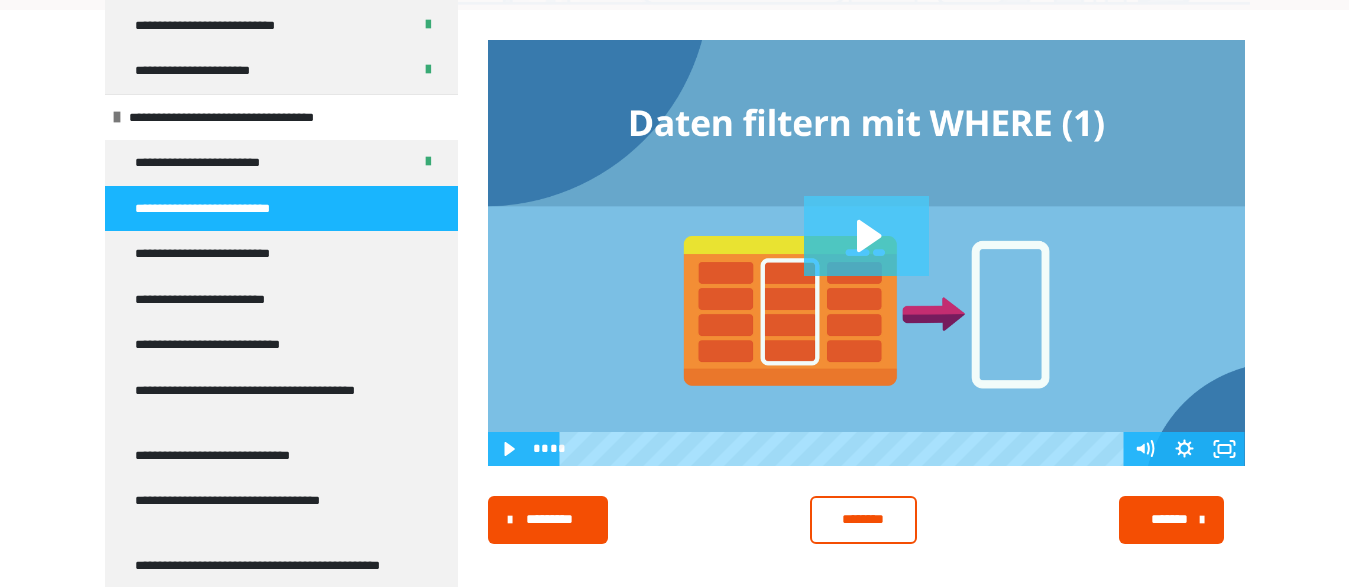 click 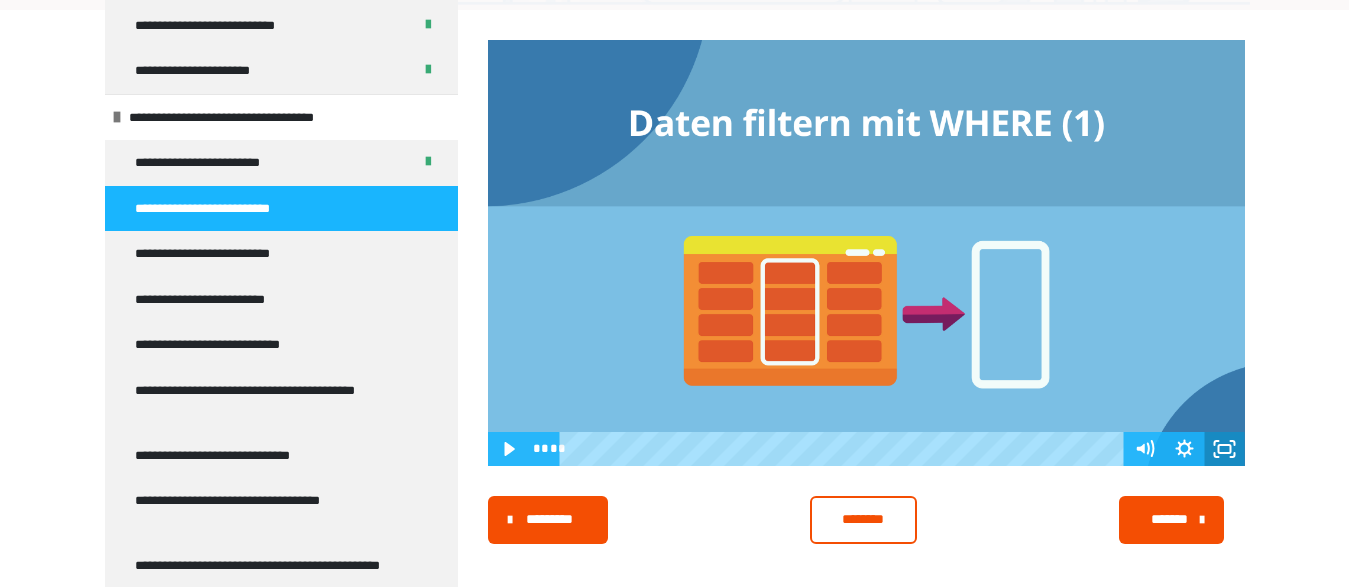 click 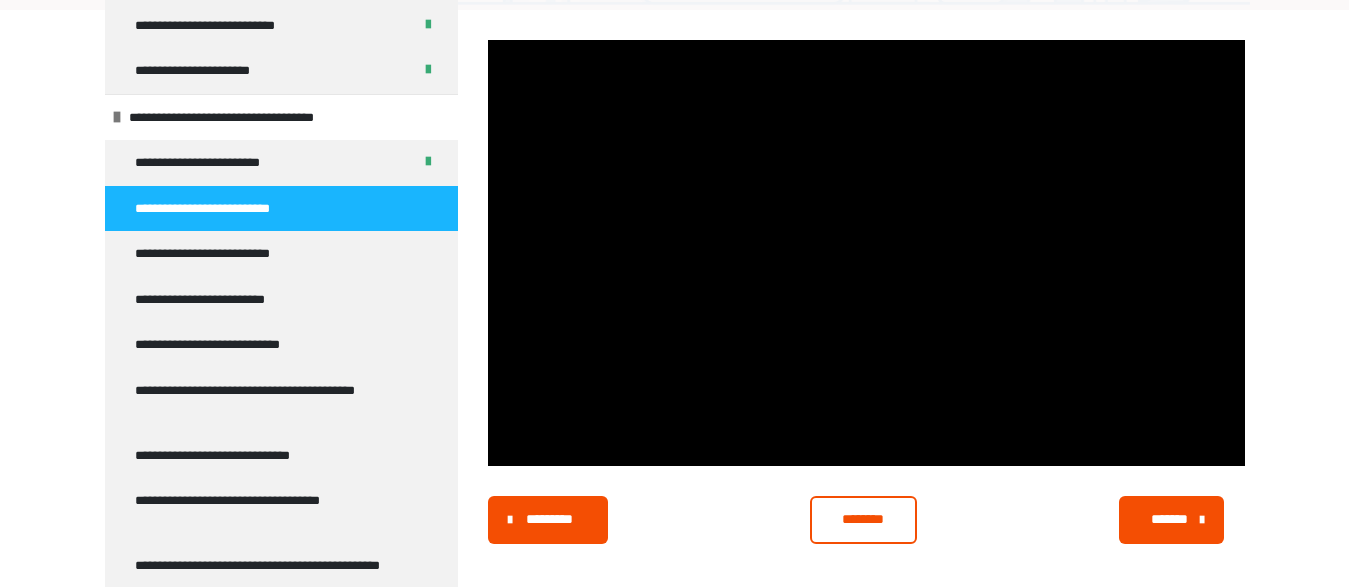 click on "********" at bounding box center (863, 520) 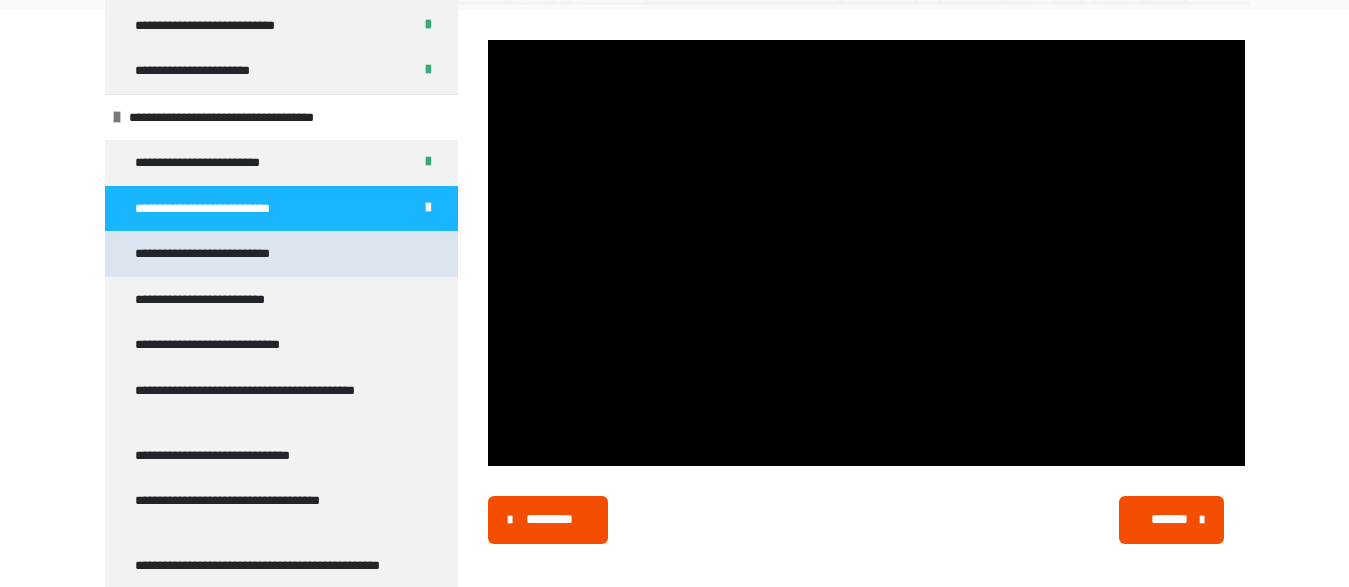 click on "**********" at bounding box center (217, 254) 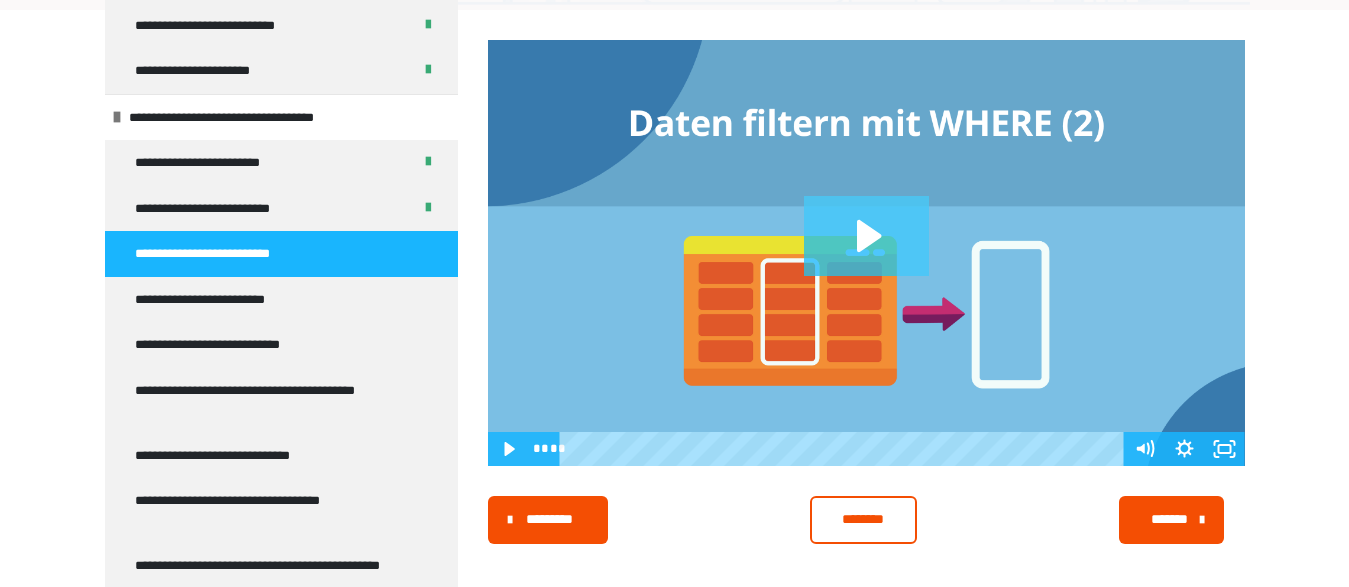 click 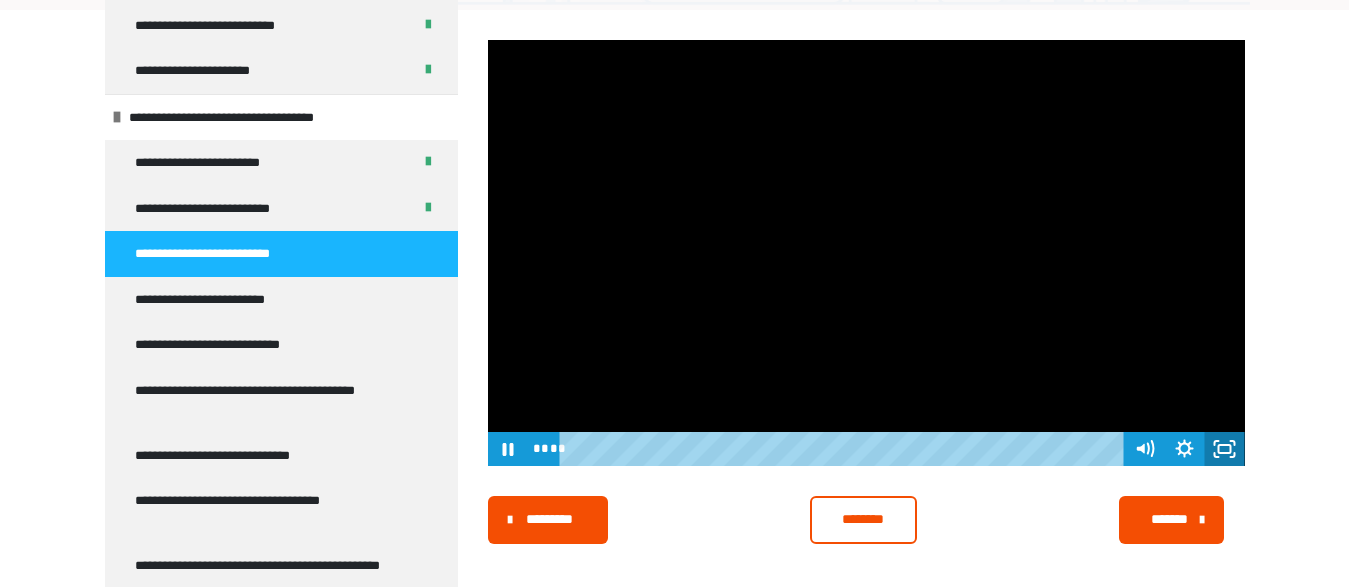 click 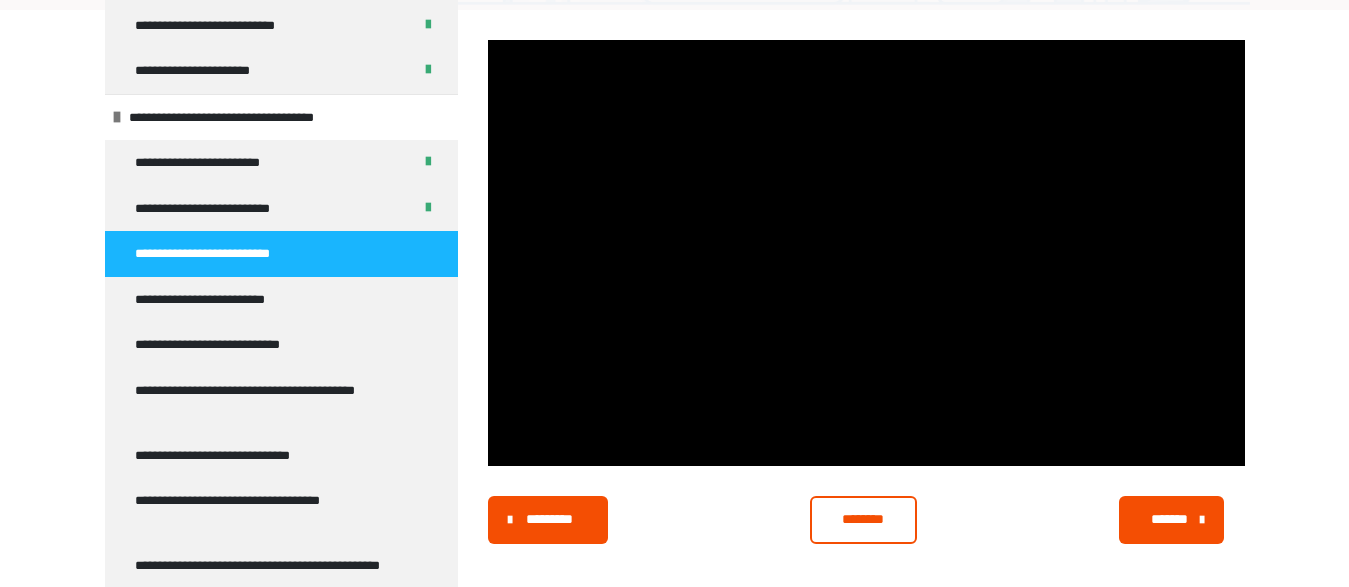 click on "********" at bounding box center [863, 520] 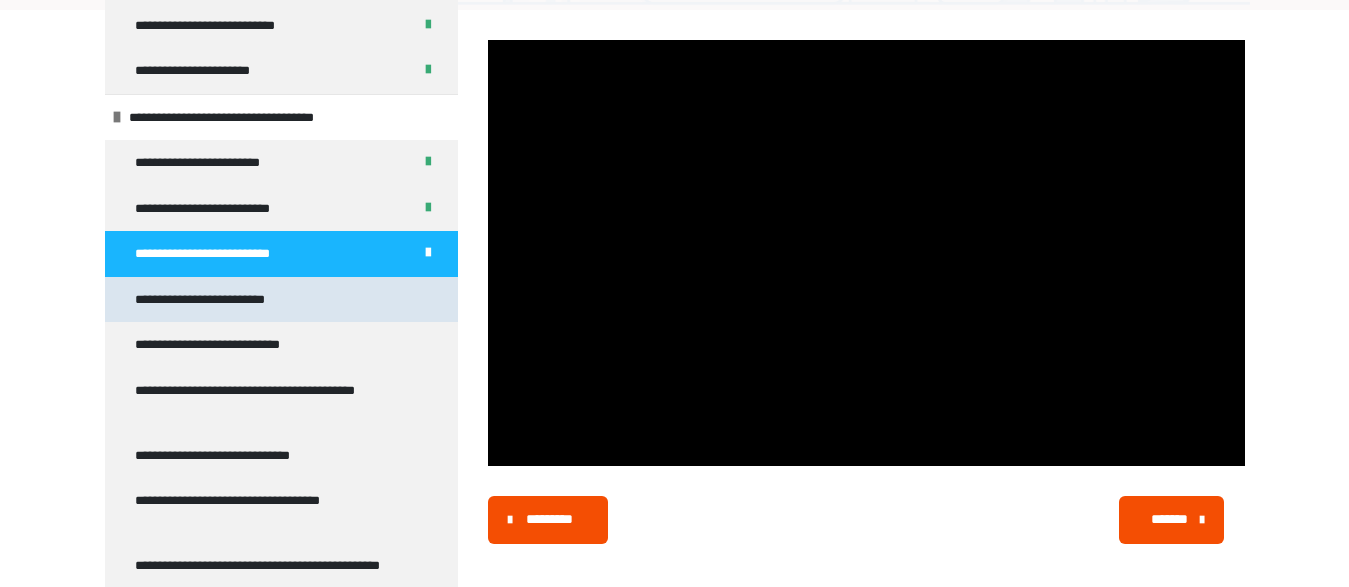 click on "**********" at bounding box center (224, 300) 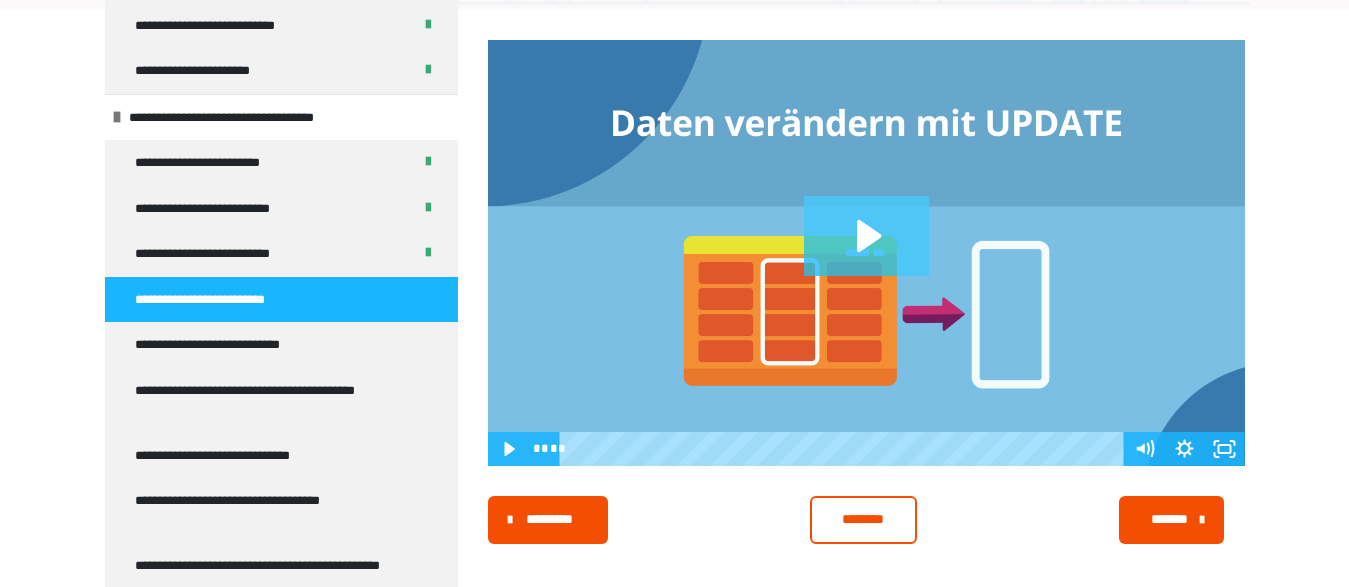click 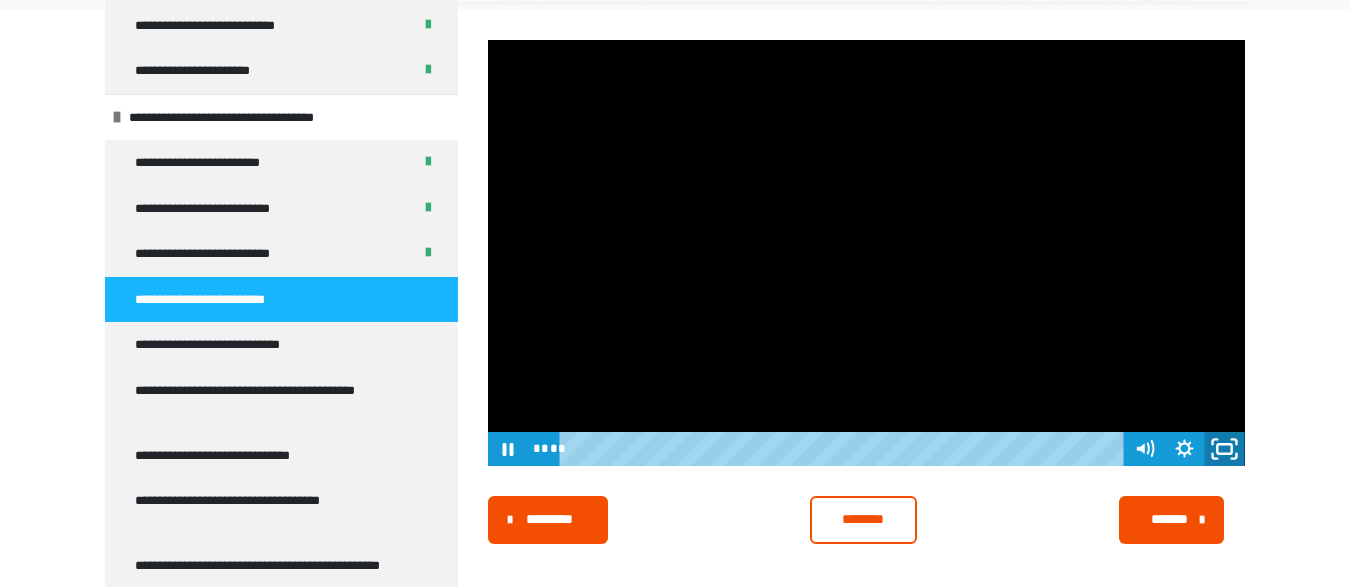 click 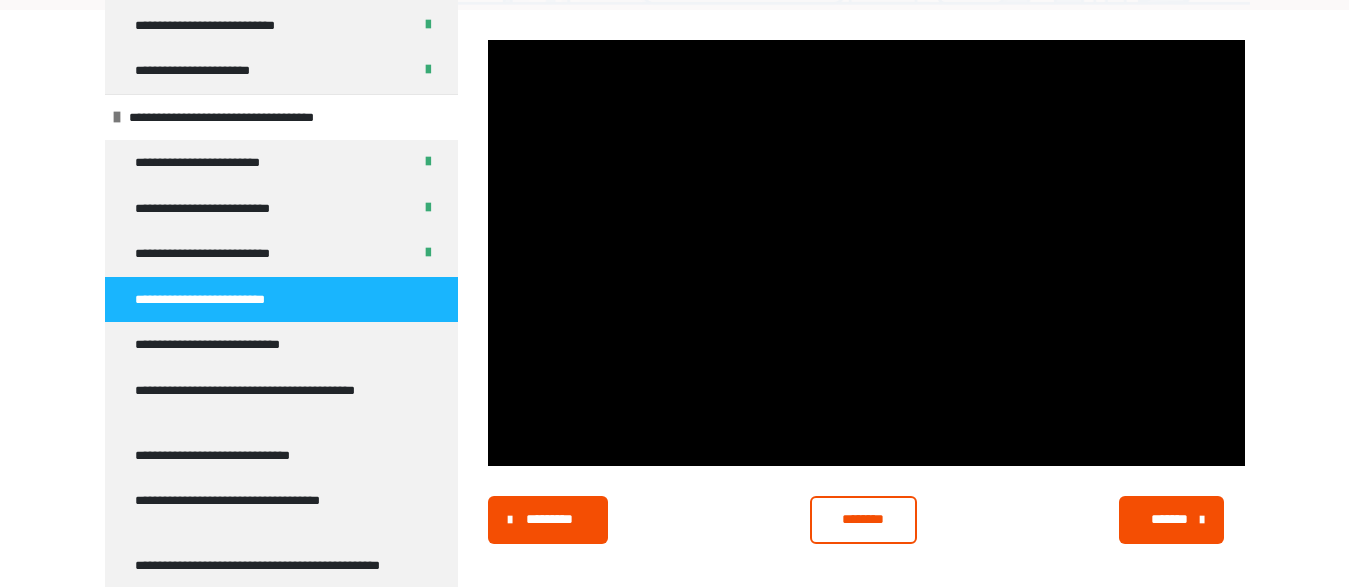 click on "********" at bounding box center [863, 519] 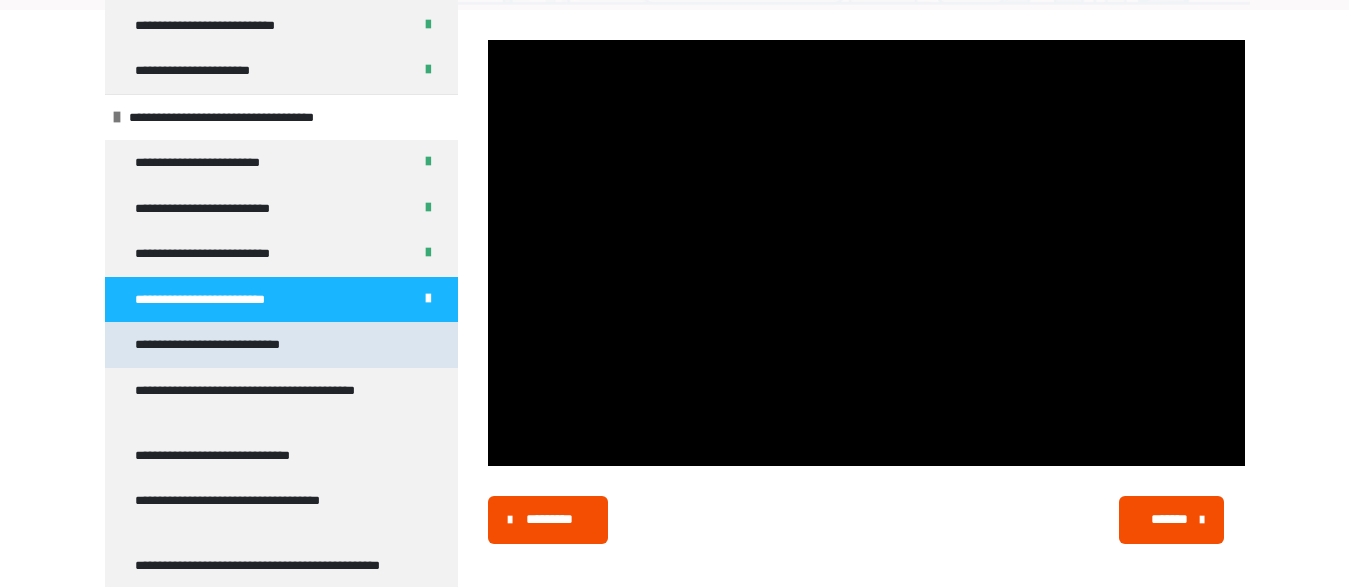 click on "**********" at bounding box center (230, 345) 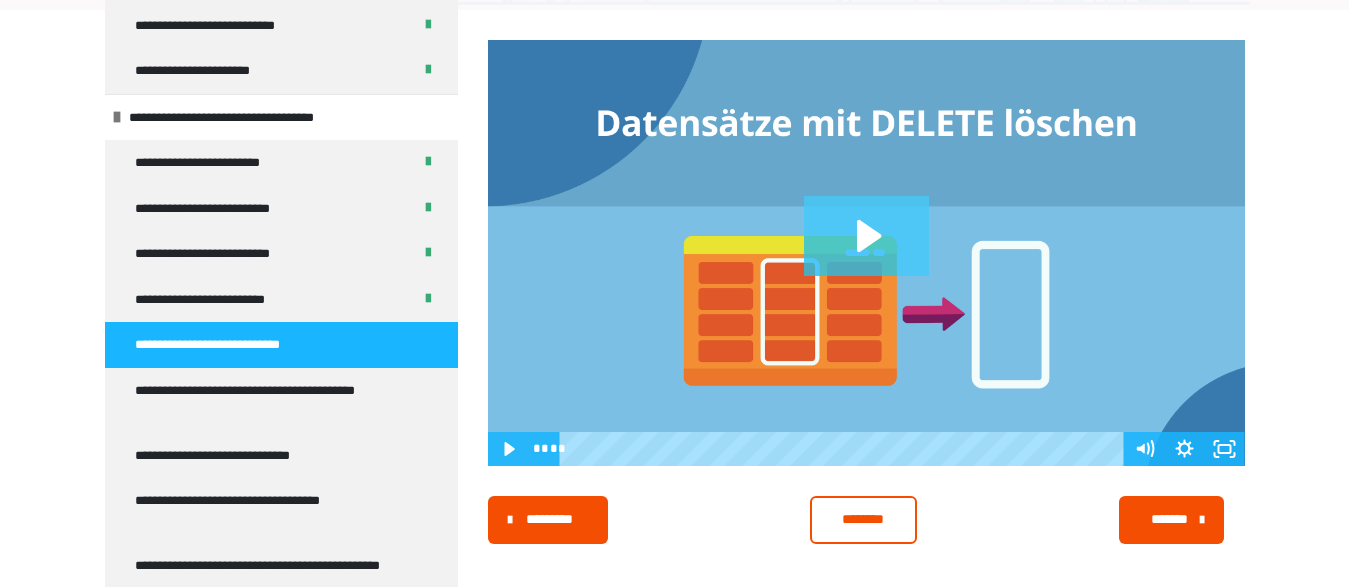 click 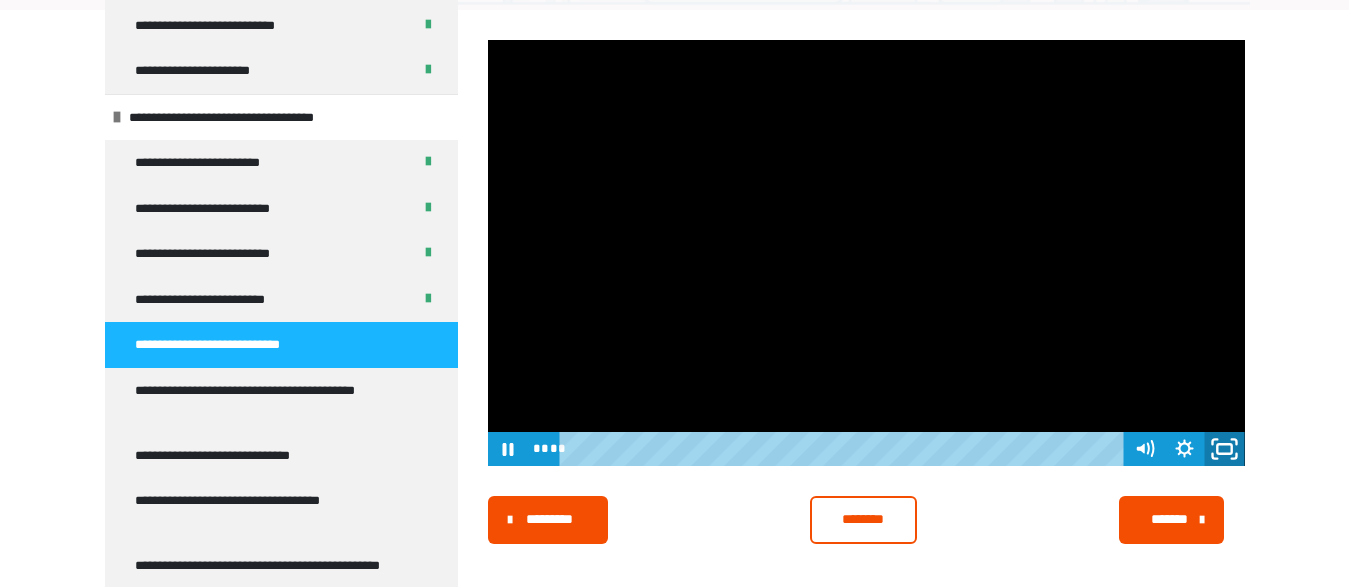 click 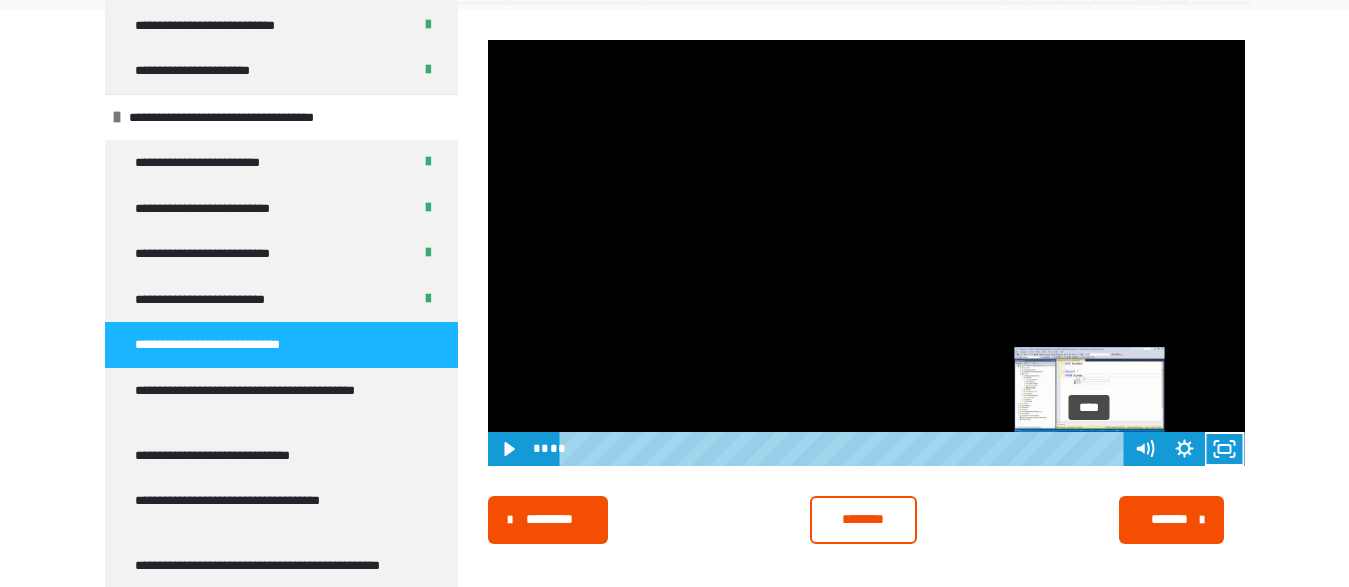 click on "****" at bounding box center [844, 449] 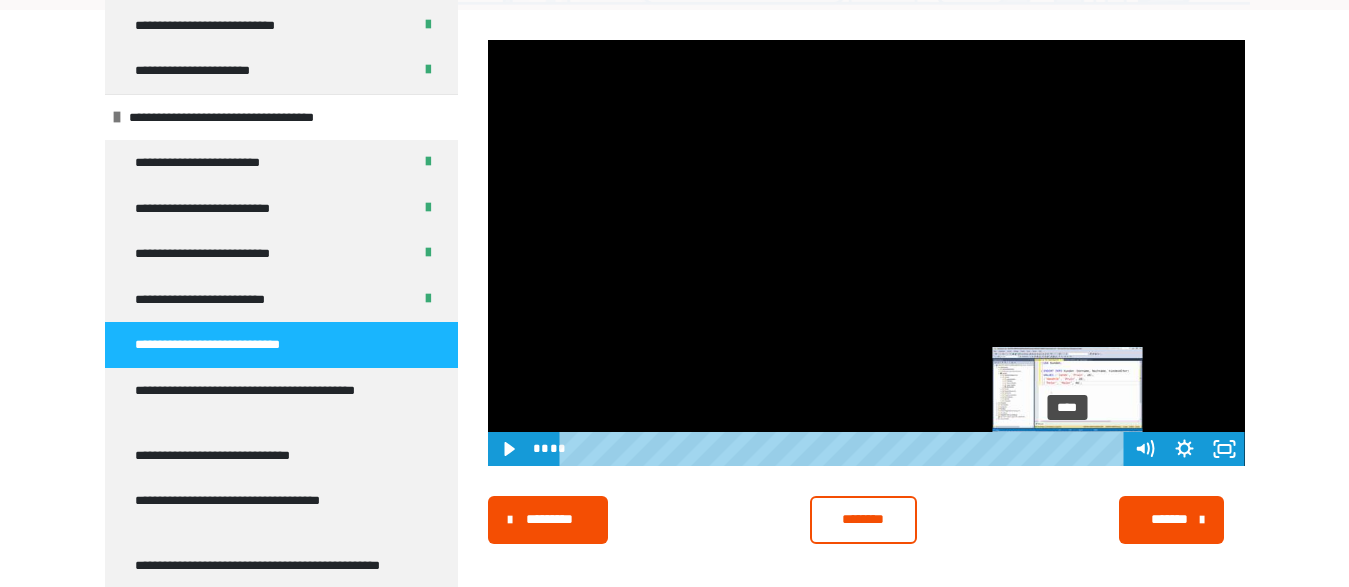 click on "****" at bounding box center [844, 449] 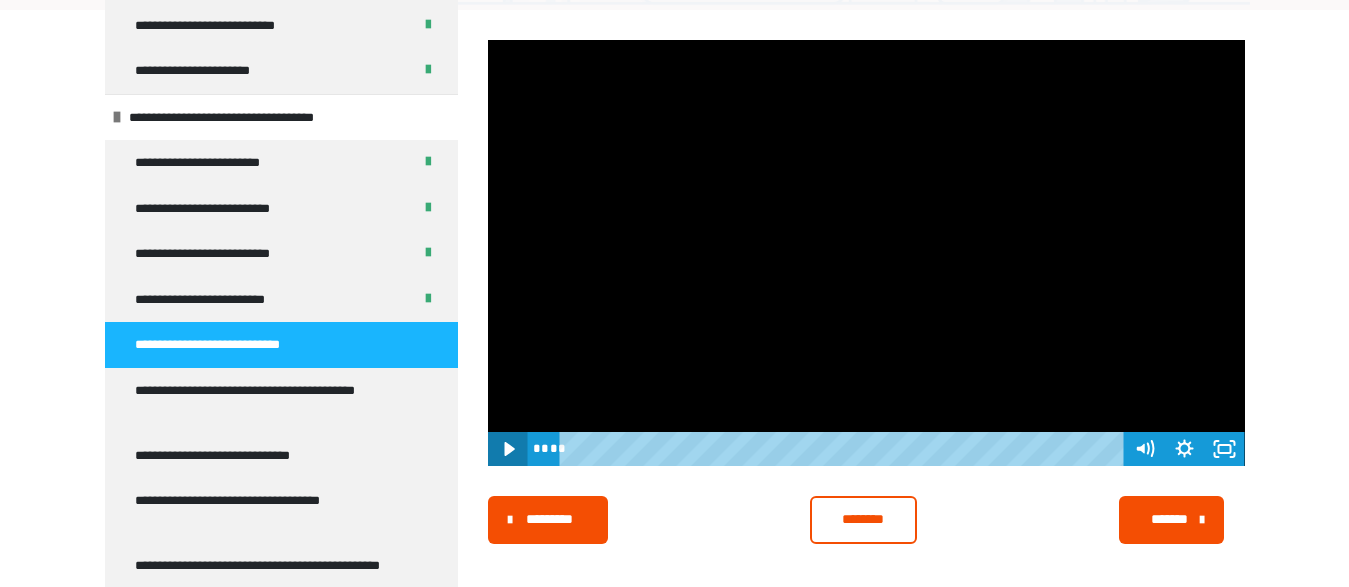 click 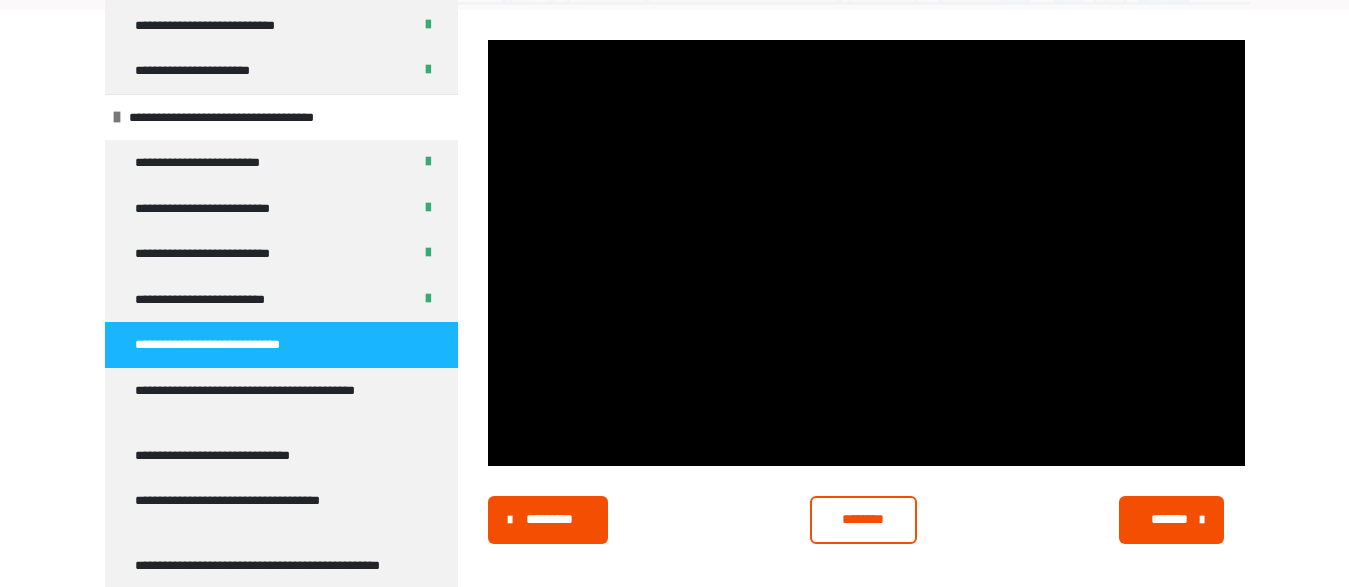 click on "********" at bounding box center [863, 519] 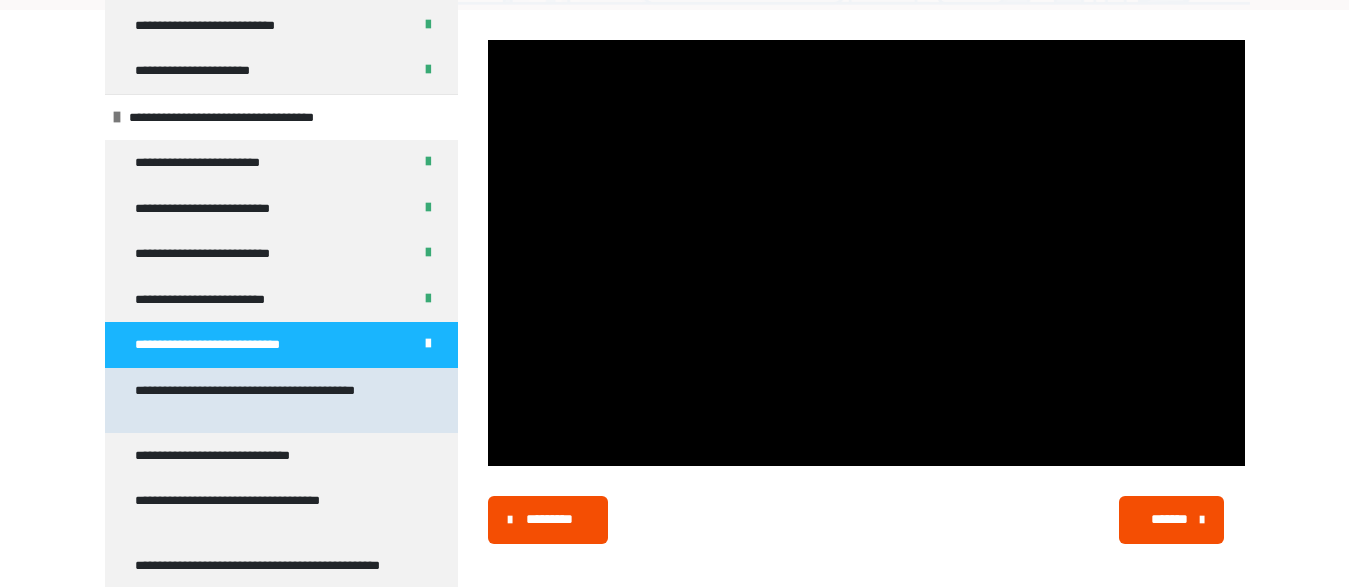 click on "**********" at bounding box center (265, 400) 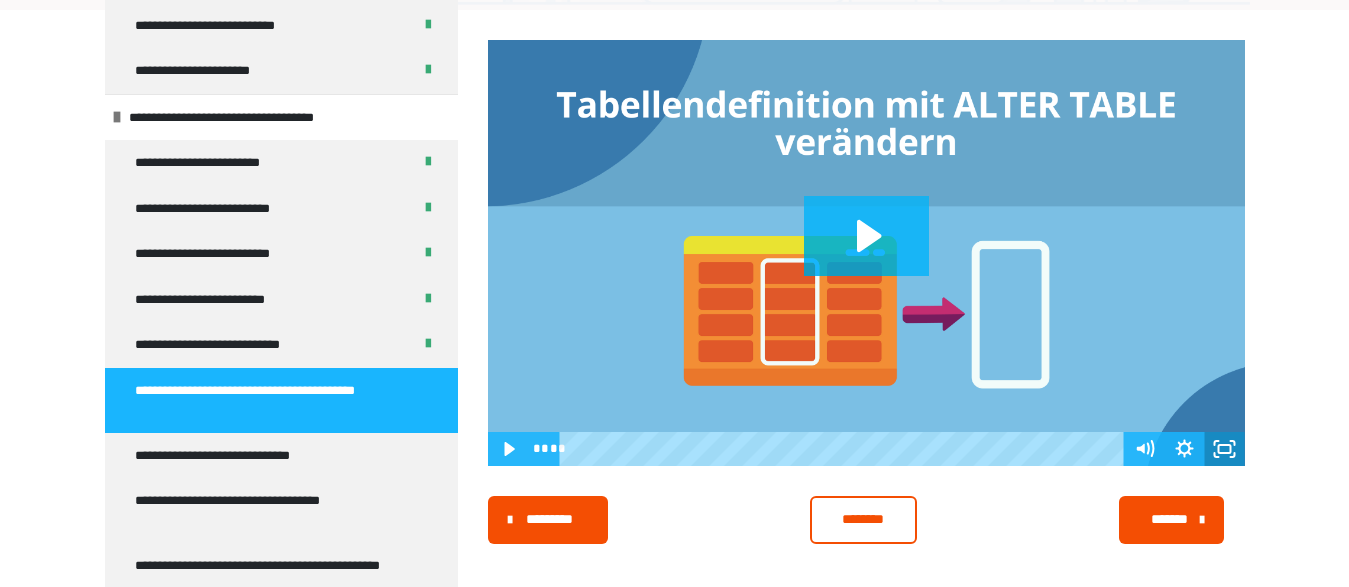 click 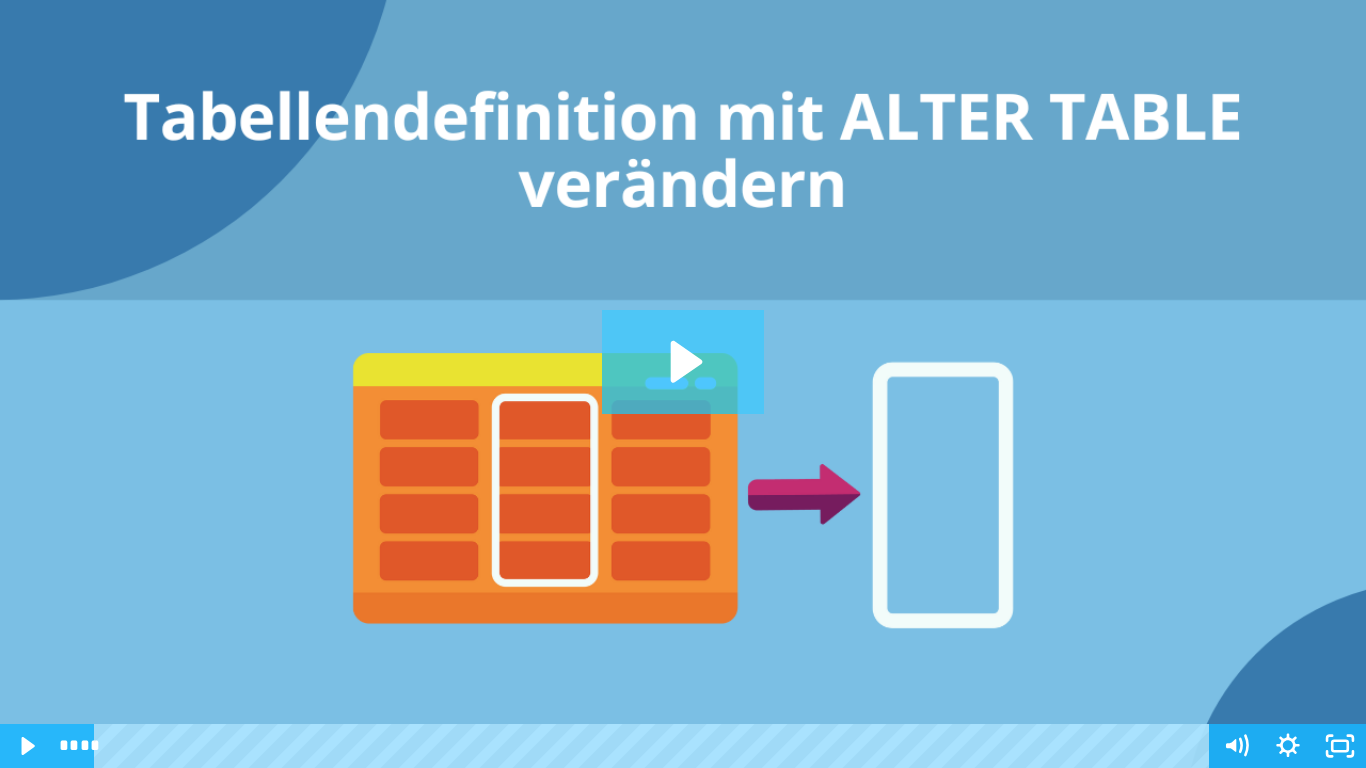 click 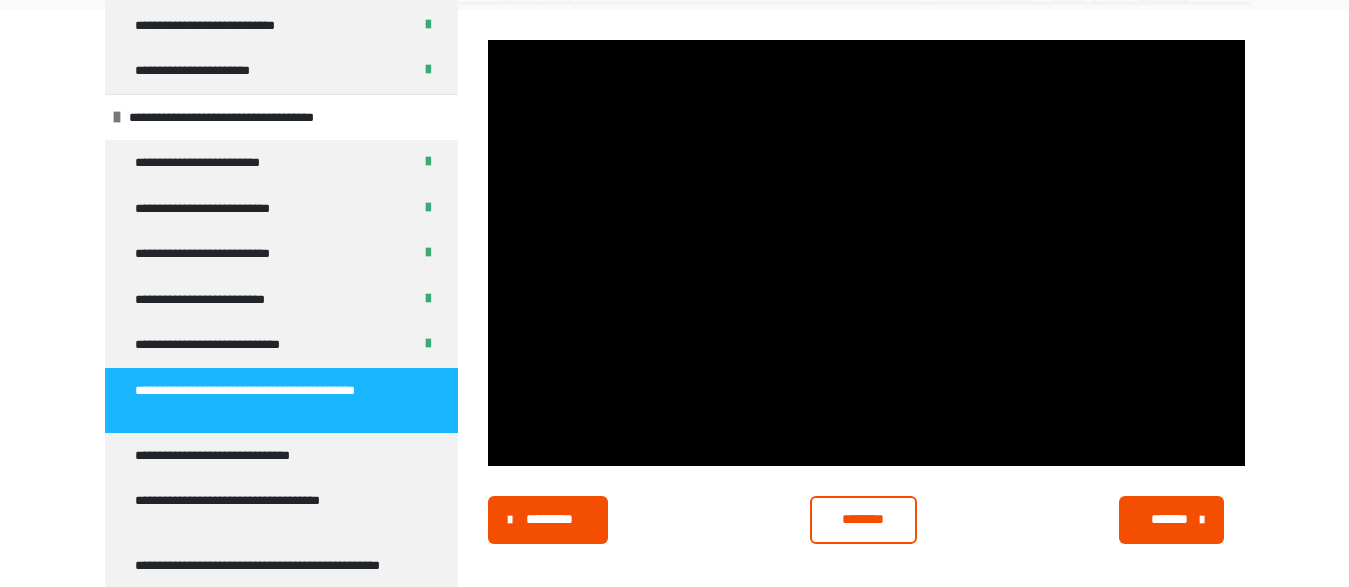 click on "********" at bounding box center [863, 519] 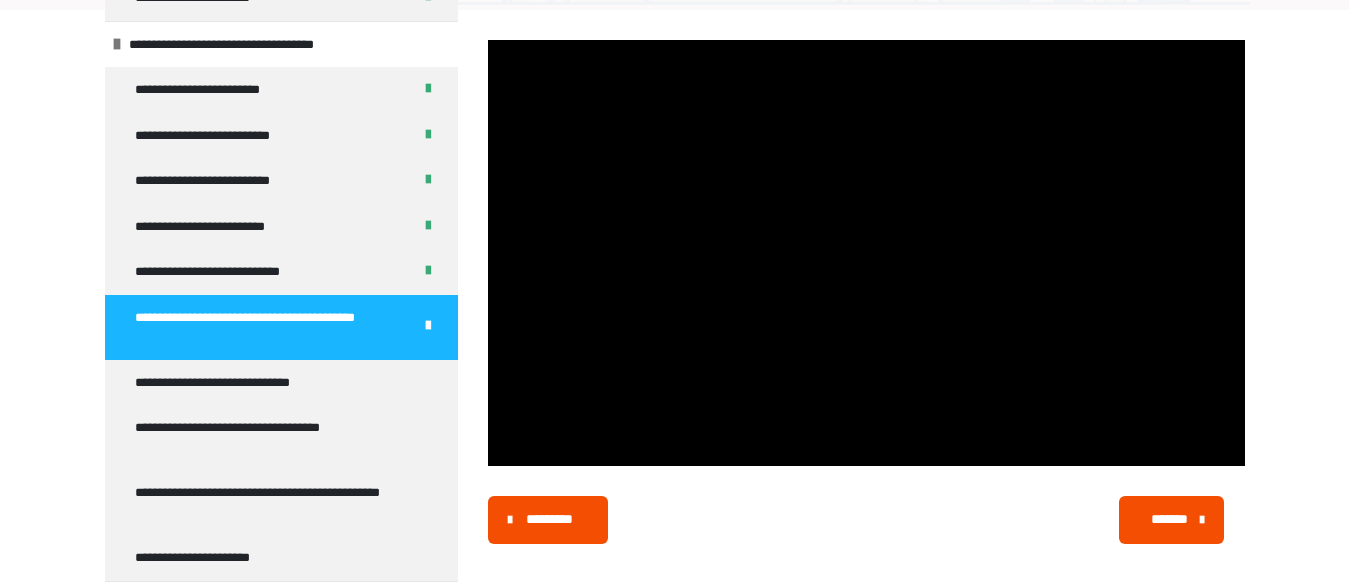 scroll, scrollTop: 960, scrollLeft: 0, axis: vertical 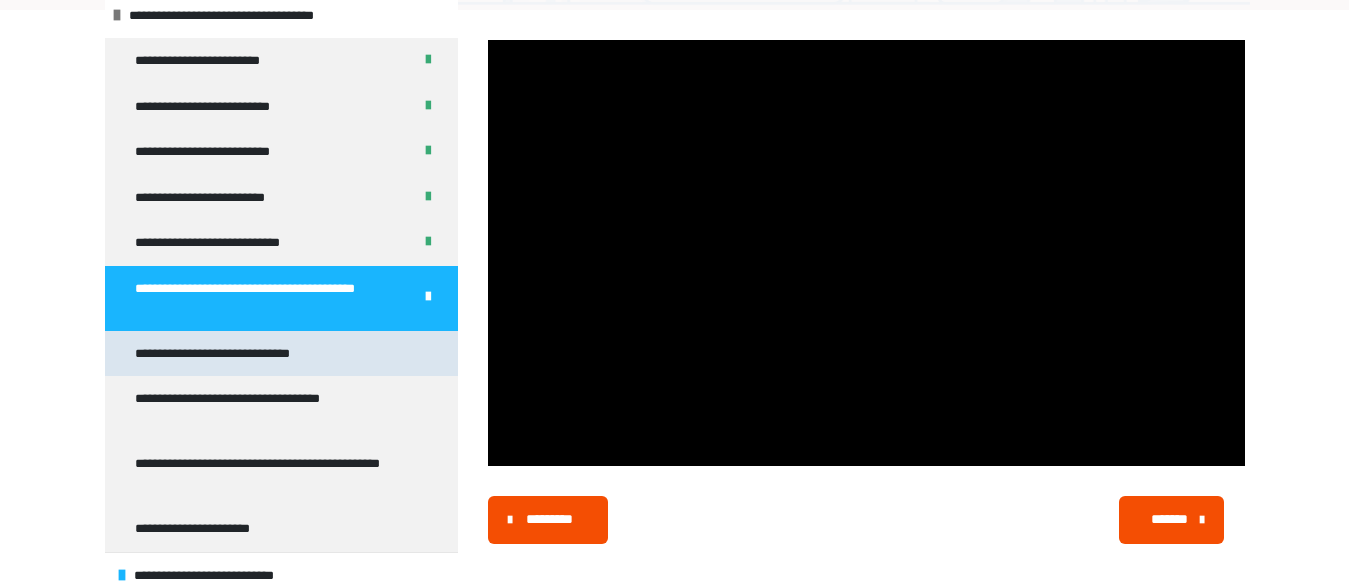 click on "**********" at bounding box center (237, 354) 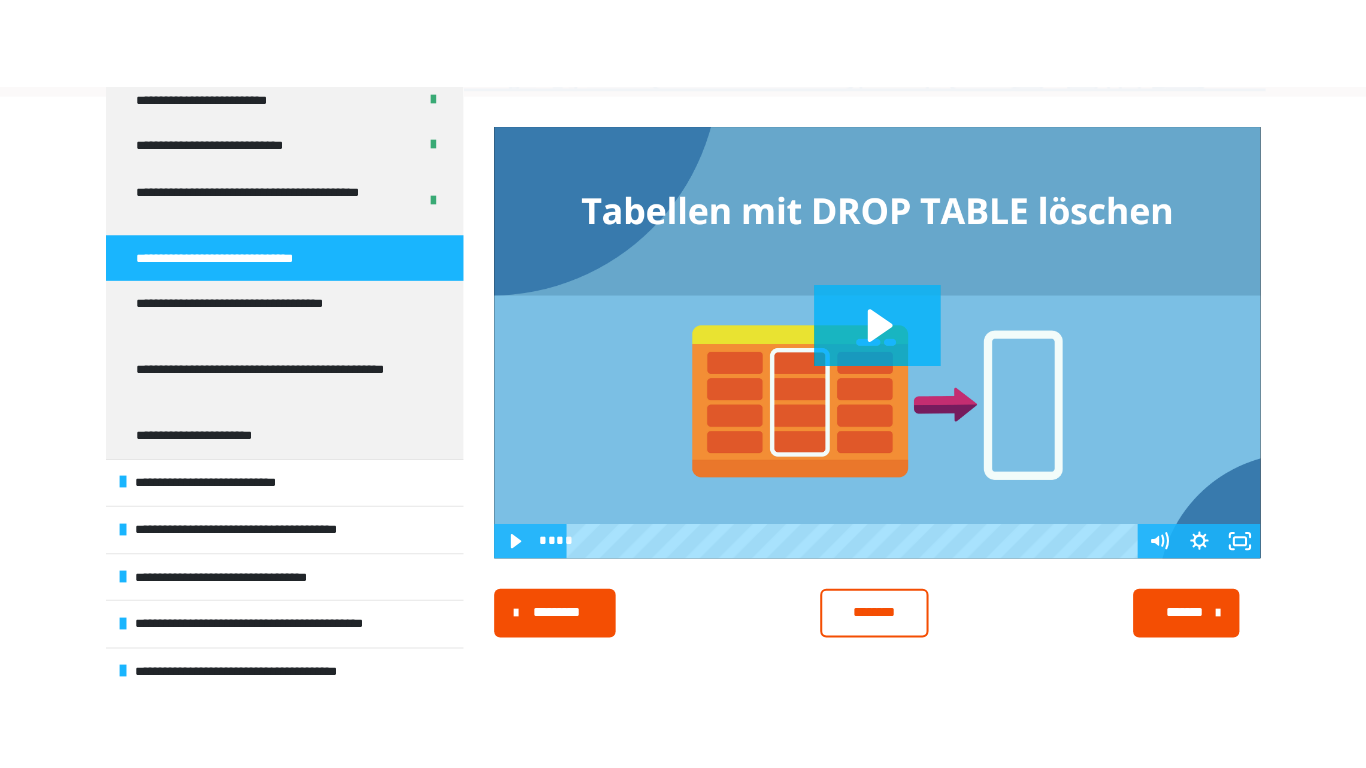 scroll, scrollTop: 1152, scrollLeft: 0, axis: vertical 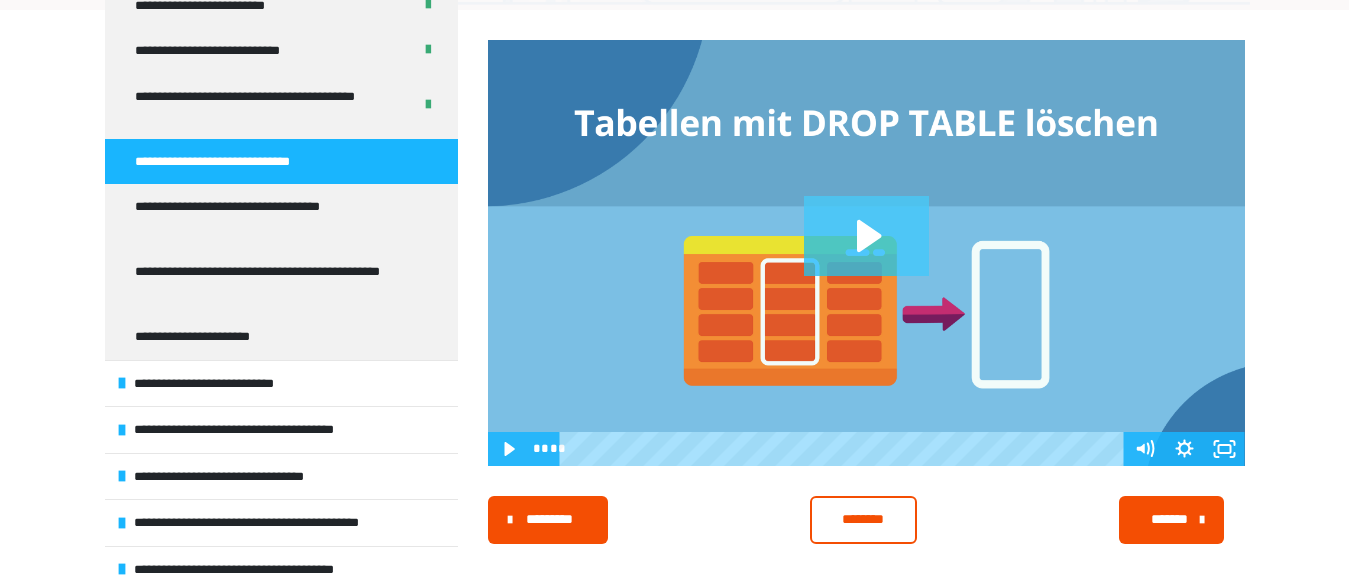click 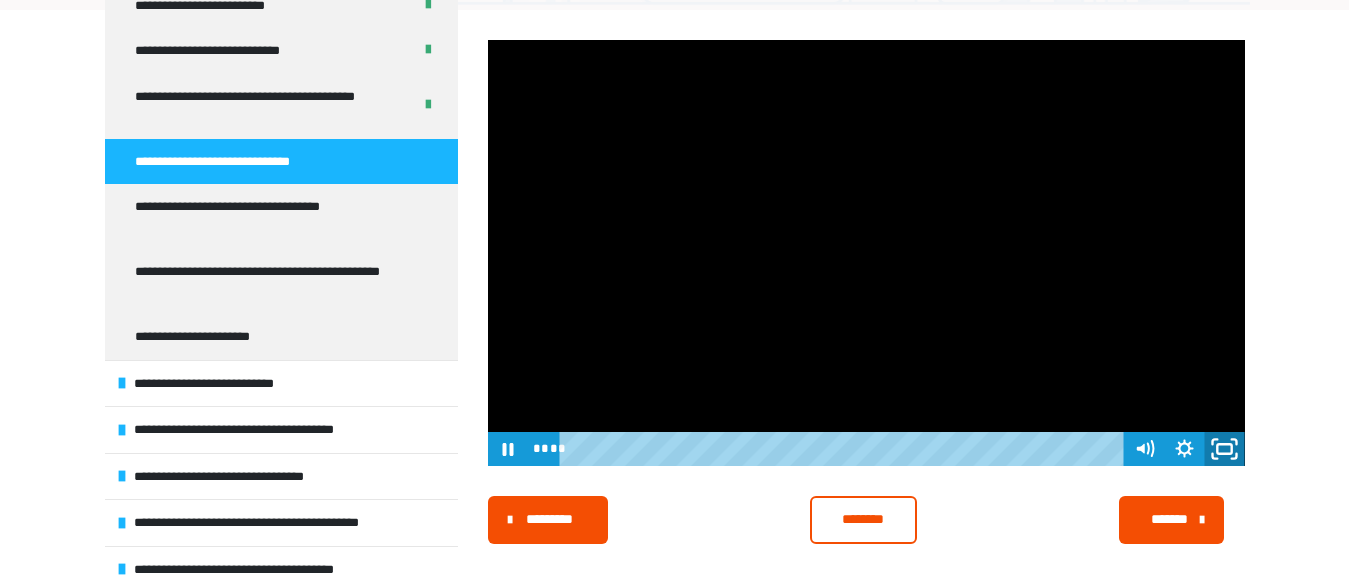 click 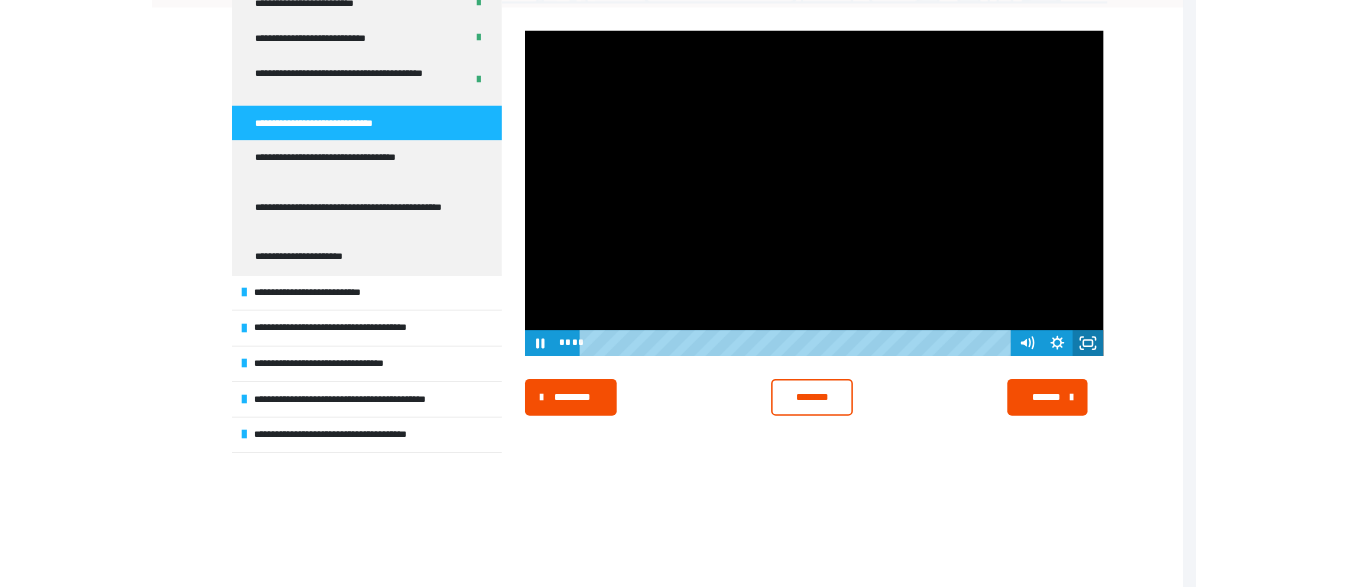 scroll, scrollTop: 1084, scrollLeft: 0, axis: vertical 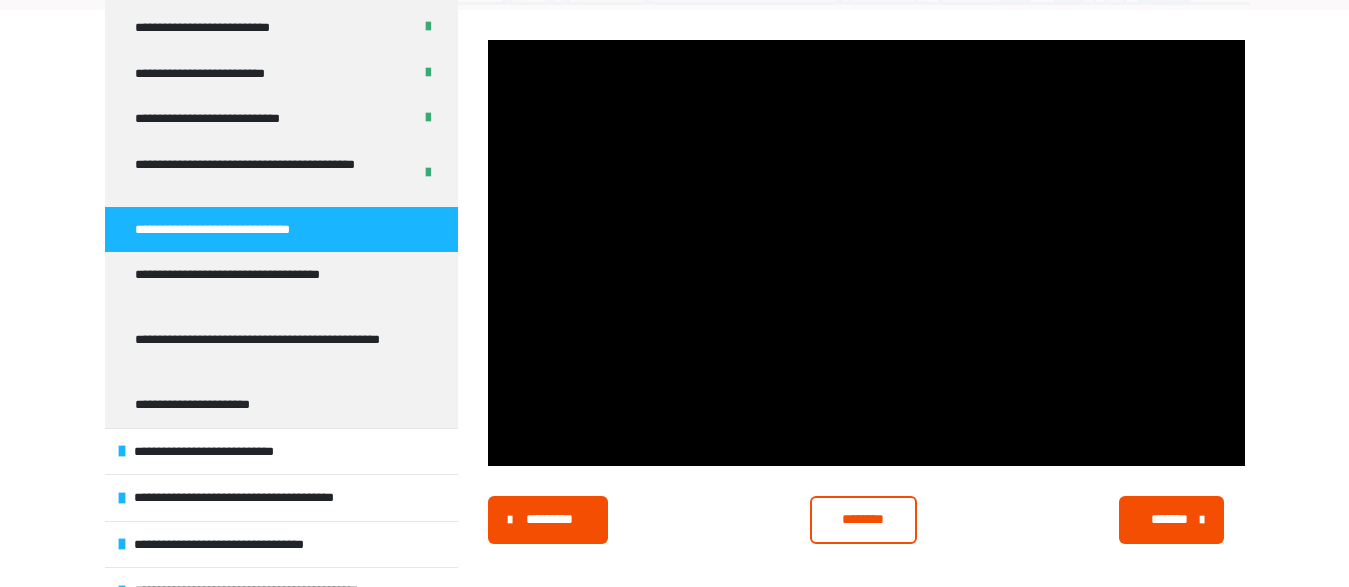 click on "********" at bounding box center (863, 519) 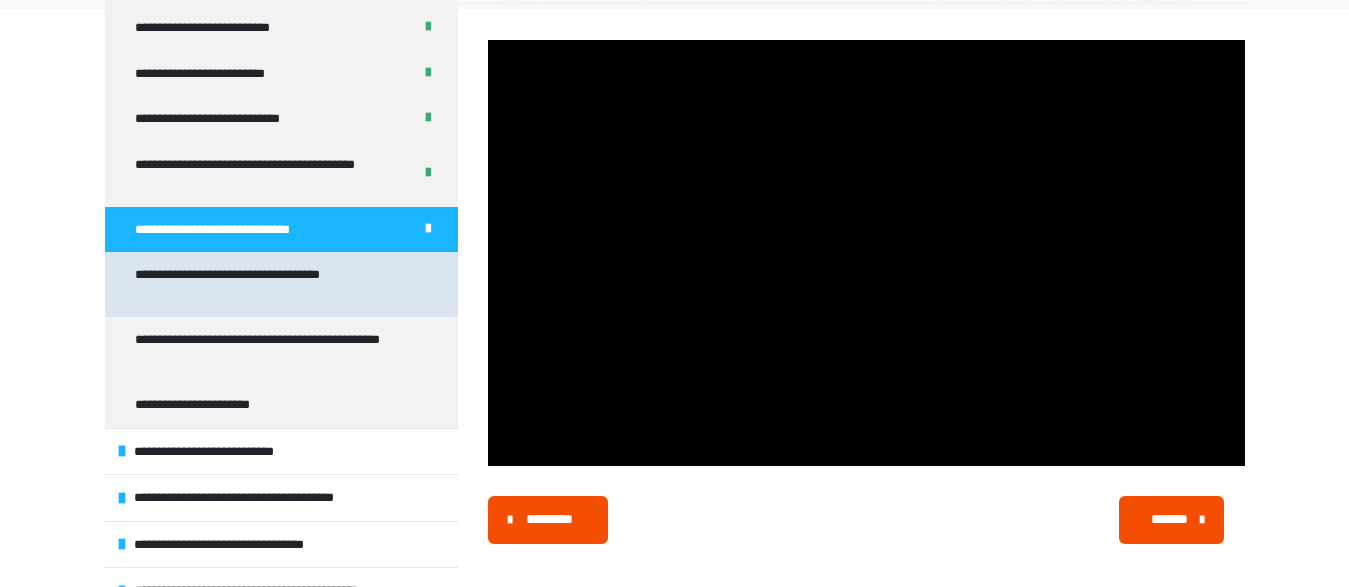click on "**********" at bounding box center [265, 284] 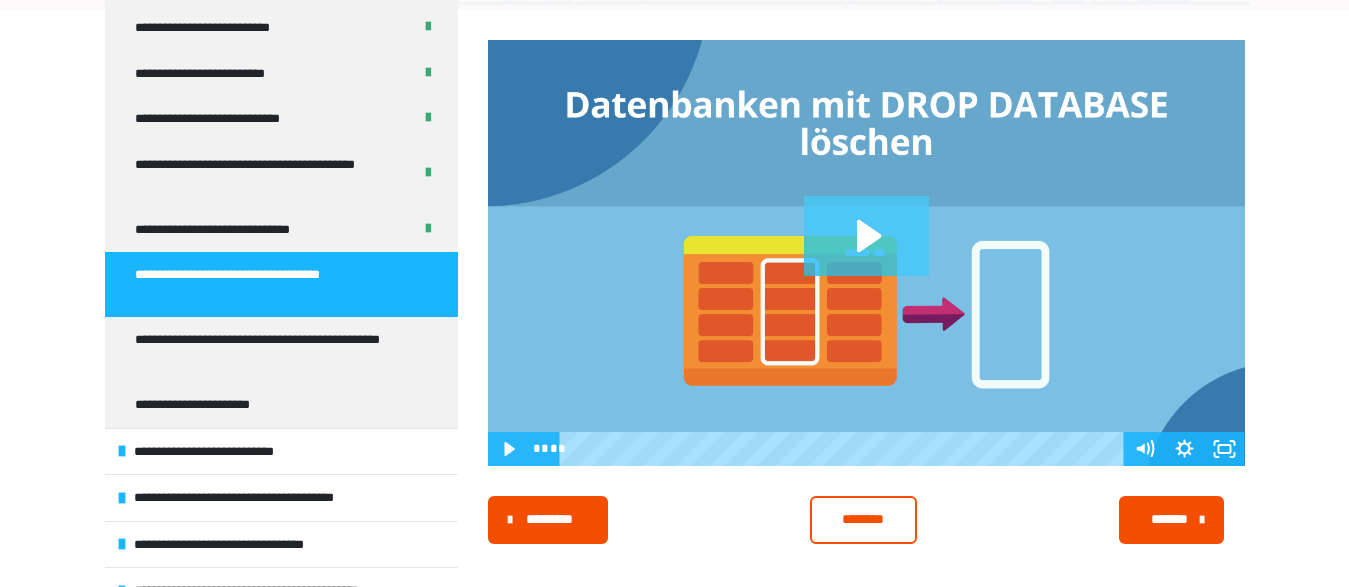 click 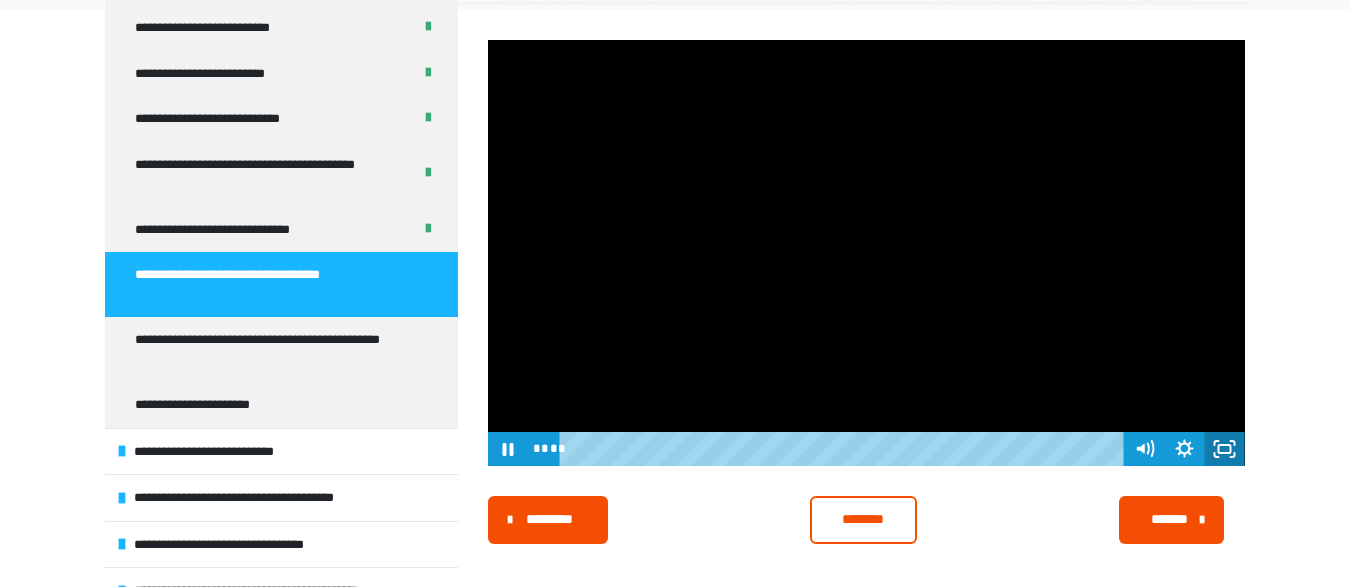 click 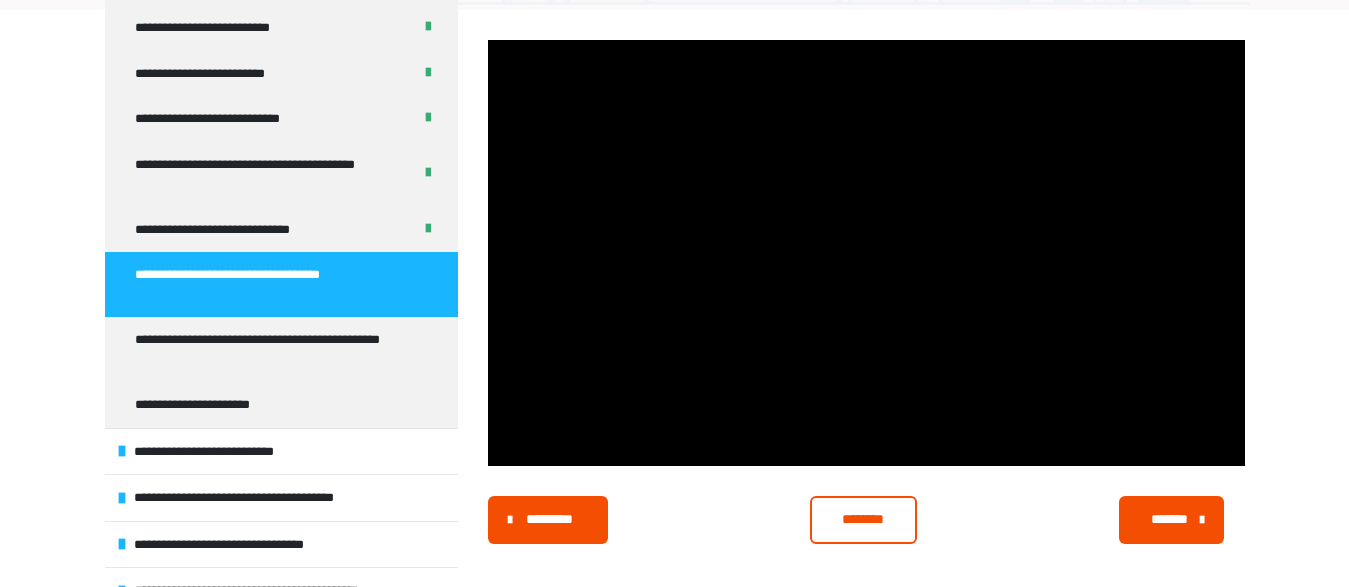 click on "********" at bounding box center (863, 520) 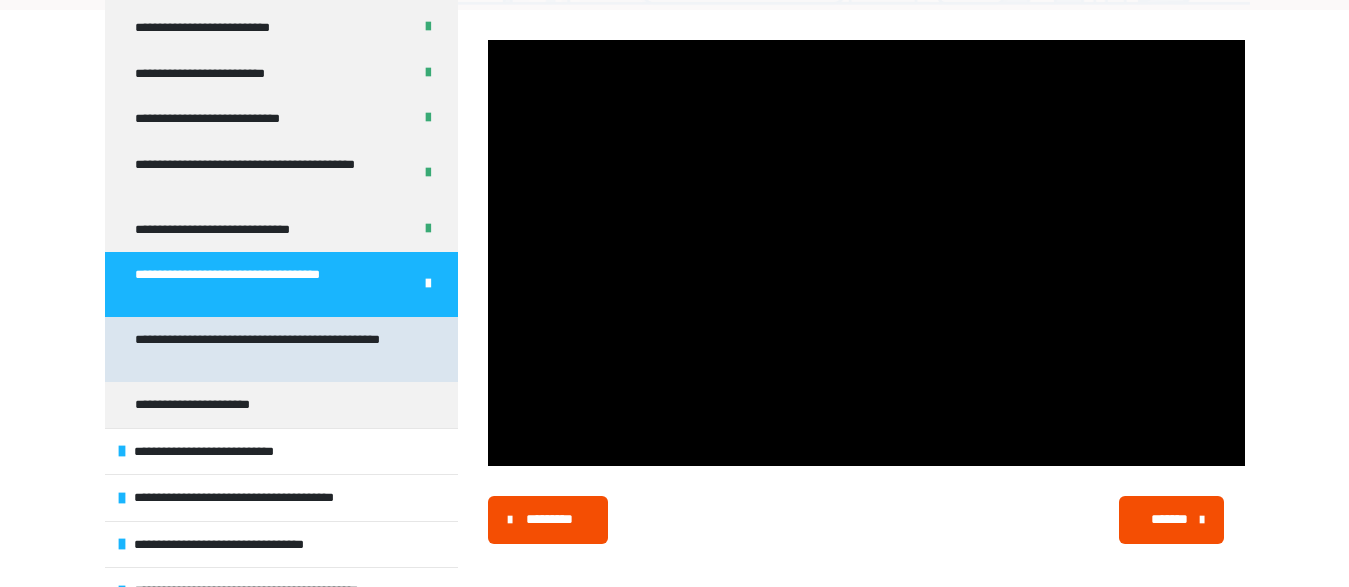 click on "**********" at bounding box center (265, 349) 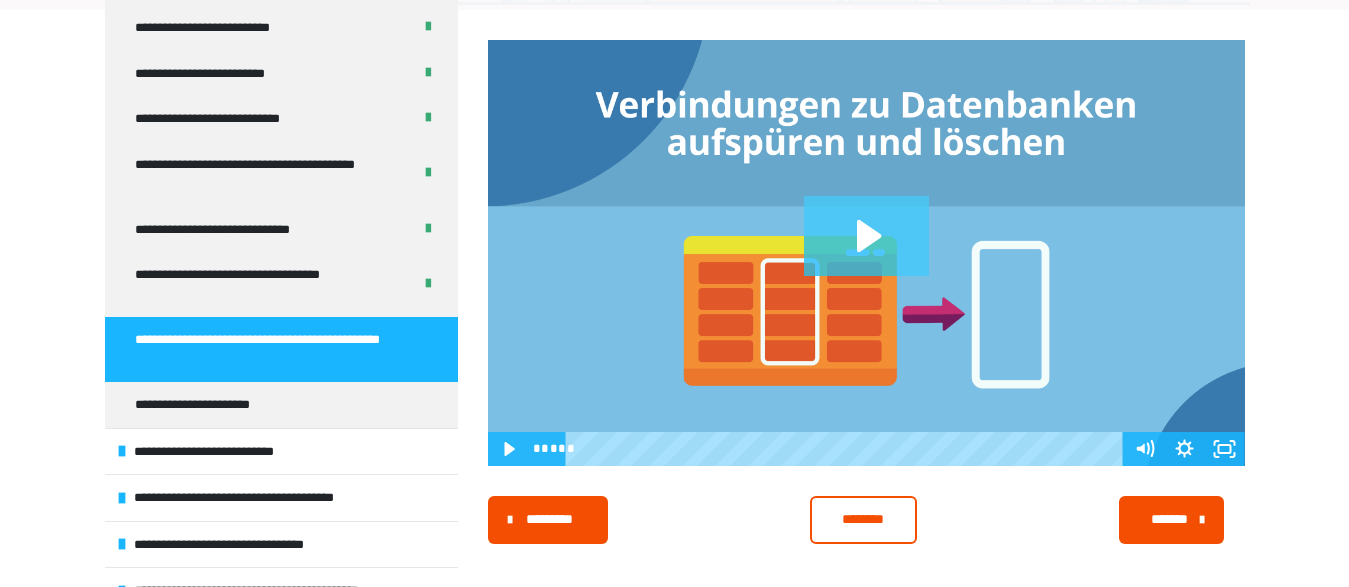 click 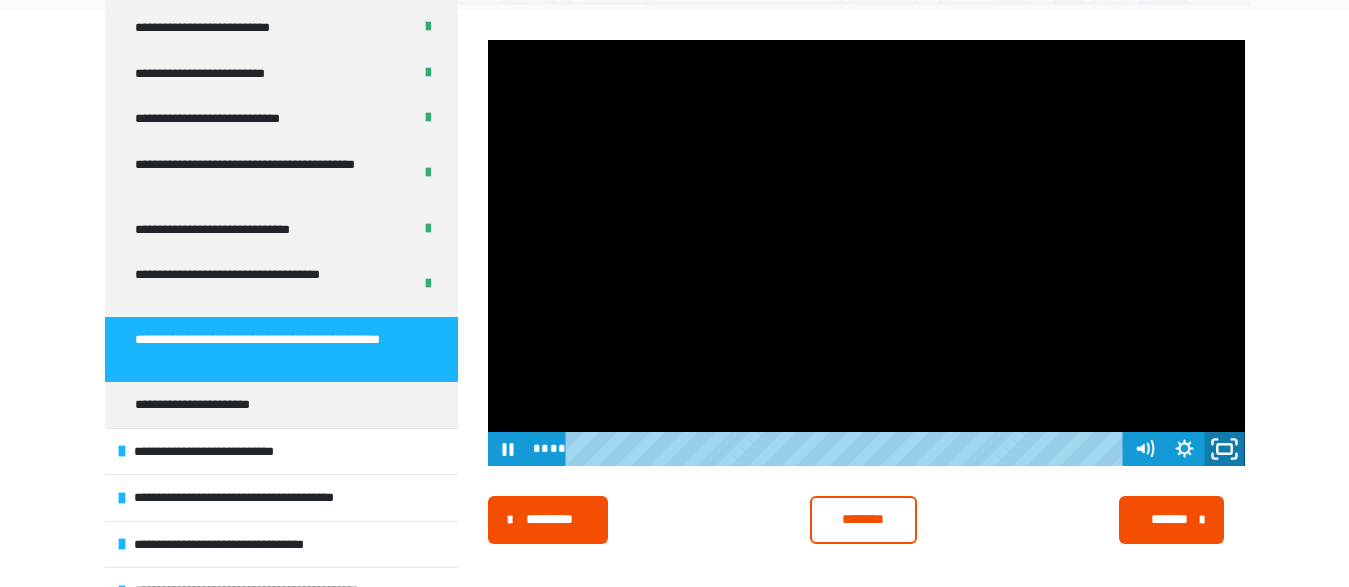 click 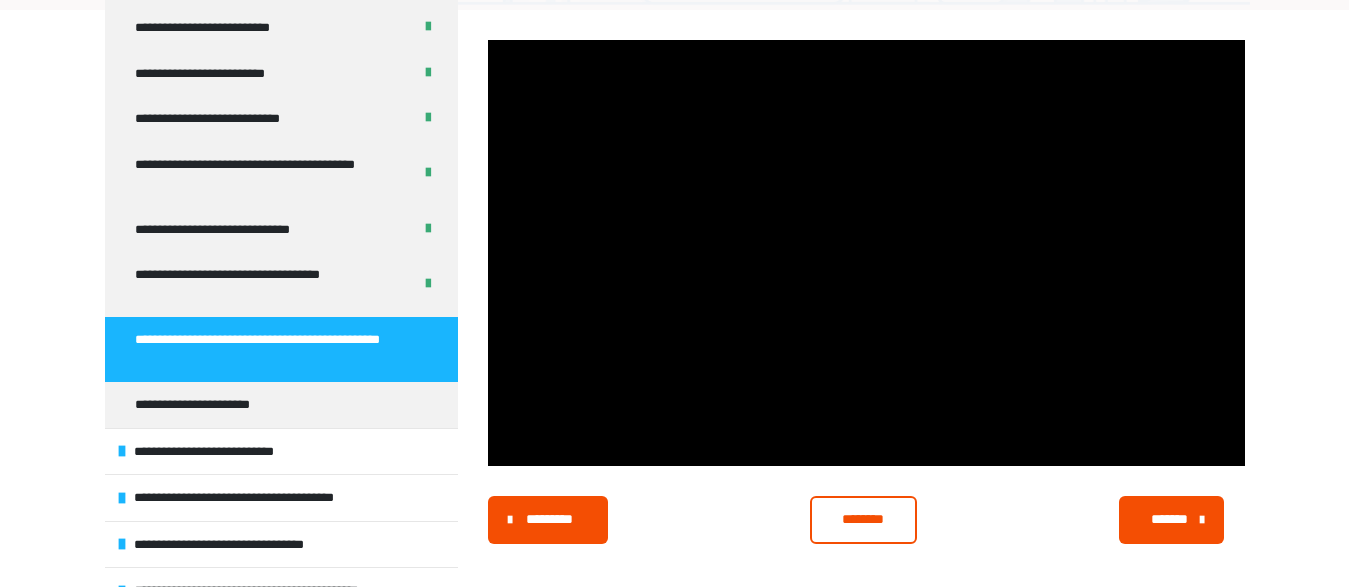 click on "********" at bounding box center [863, 519] 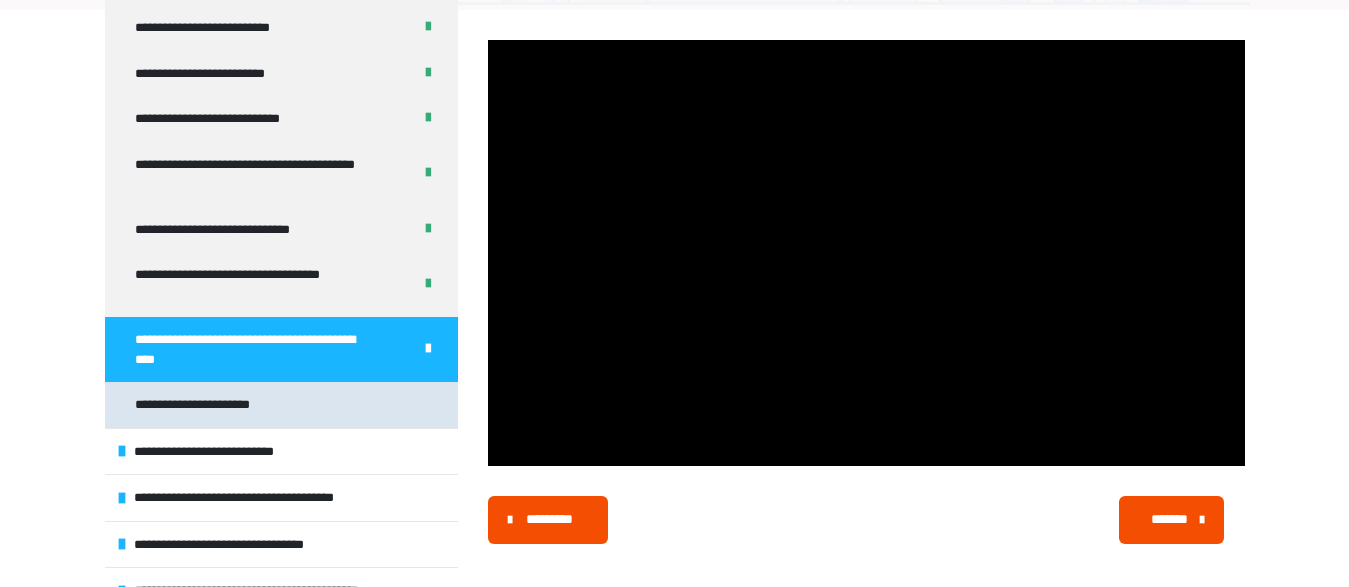 scroll, scrollTop: 1180, scrollLeft: 0, axis: vertical 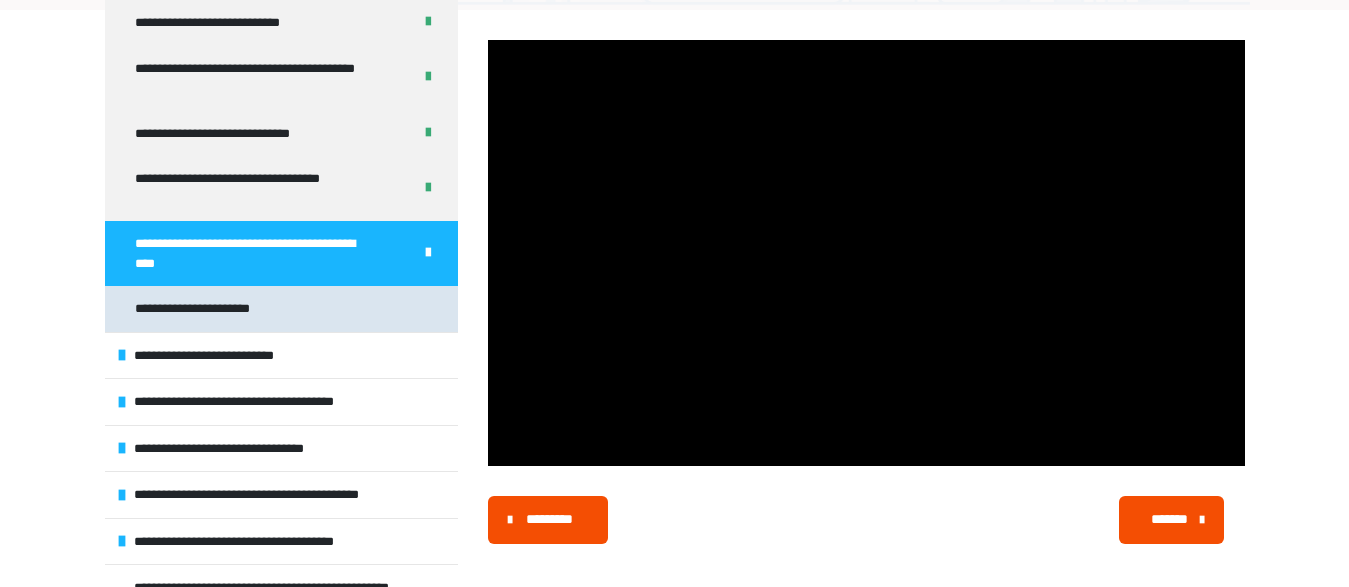 click on "**********" at bounding box center (219, 309) 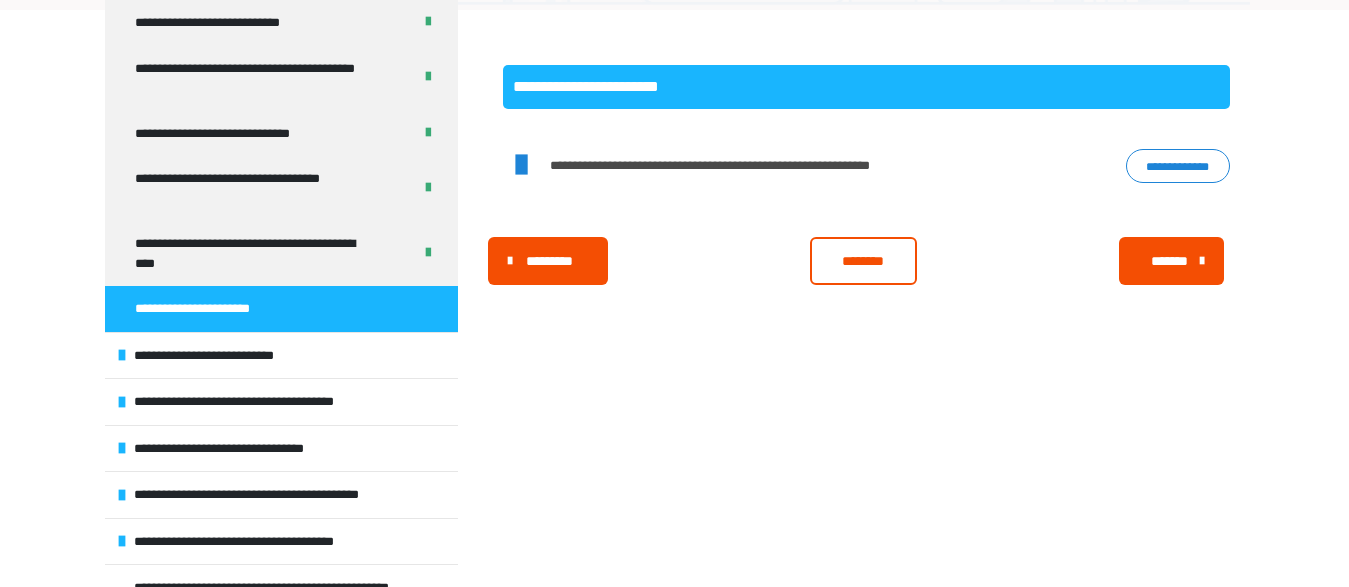 click on "**********" at bounding box center [1178, 166] 